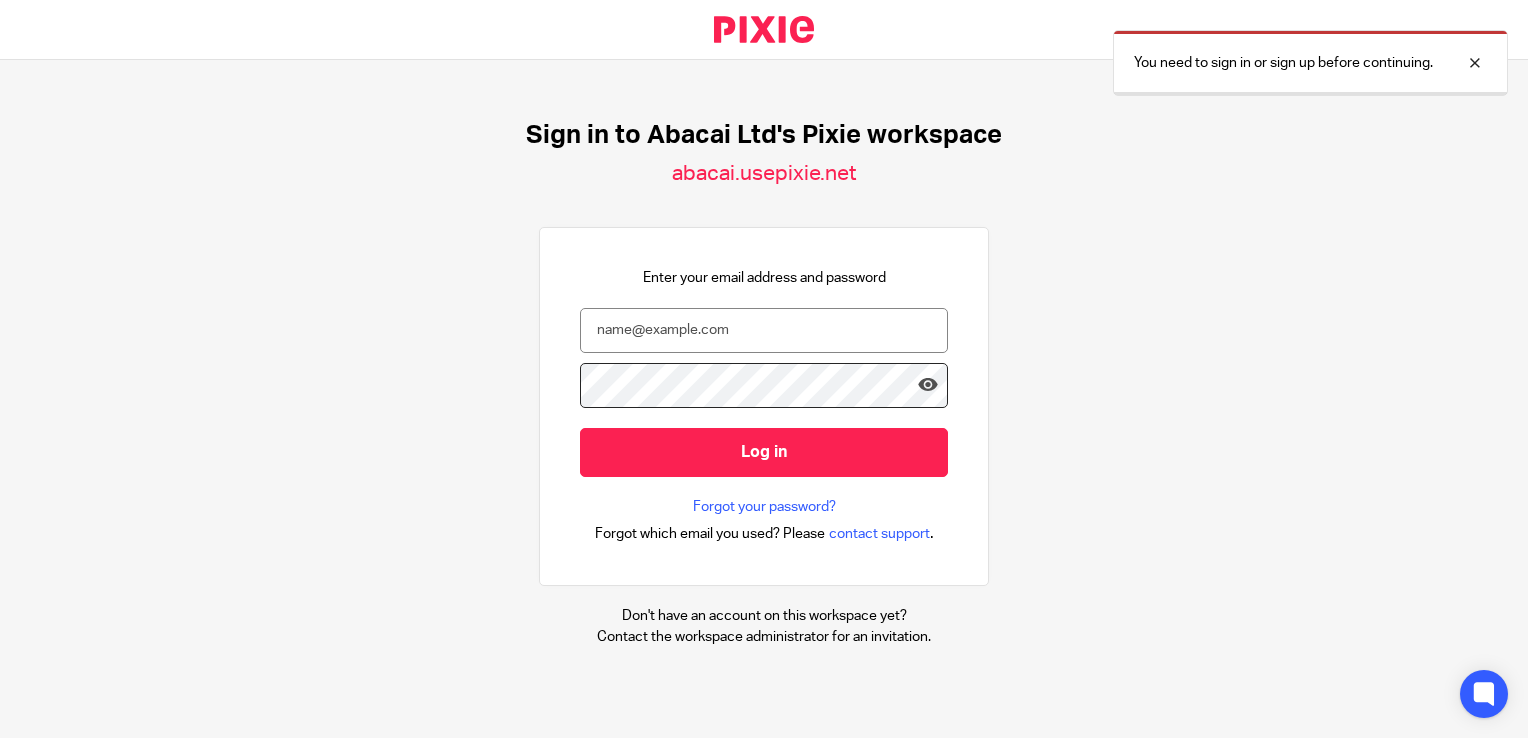 scroll, scrollTop: 0, scrollLeft: 0, axis: both 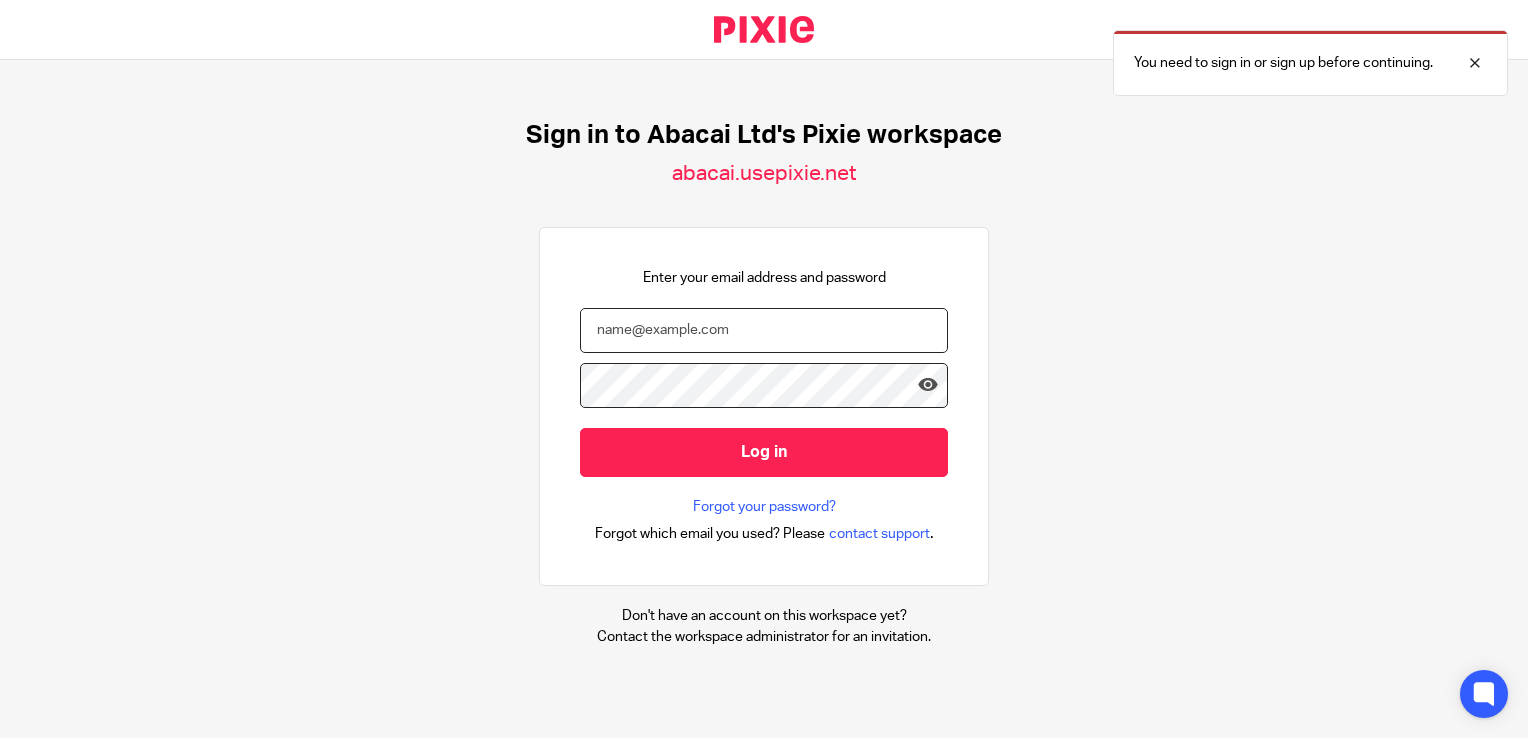 click at bounding box center (764, 330) 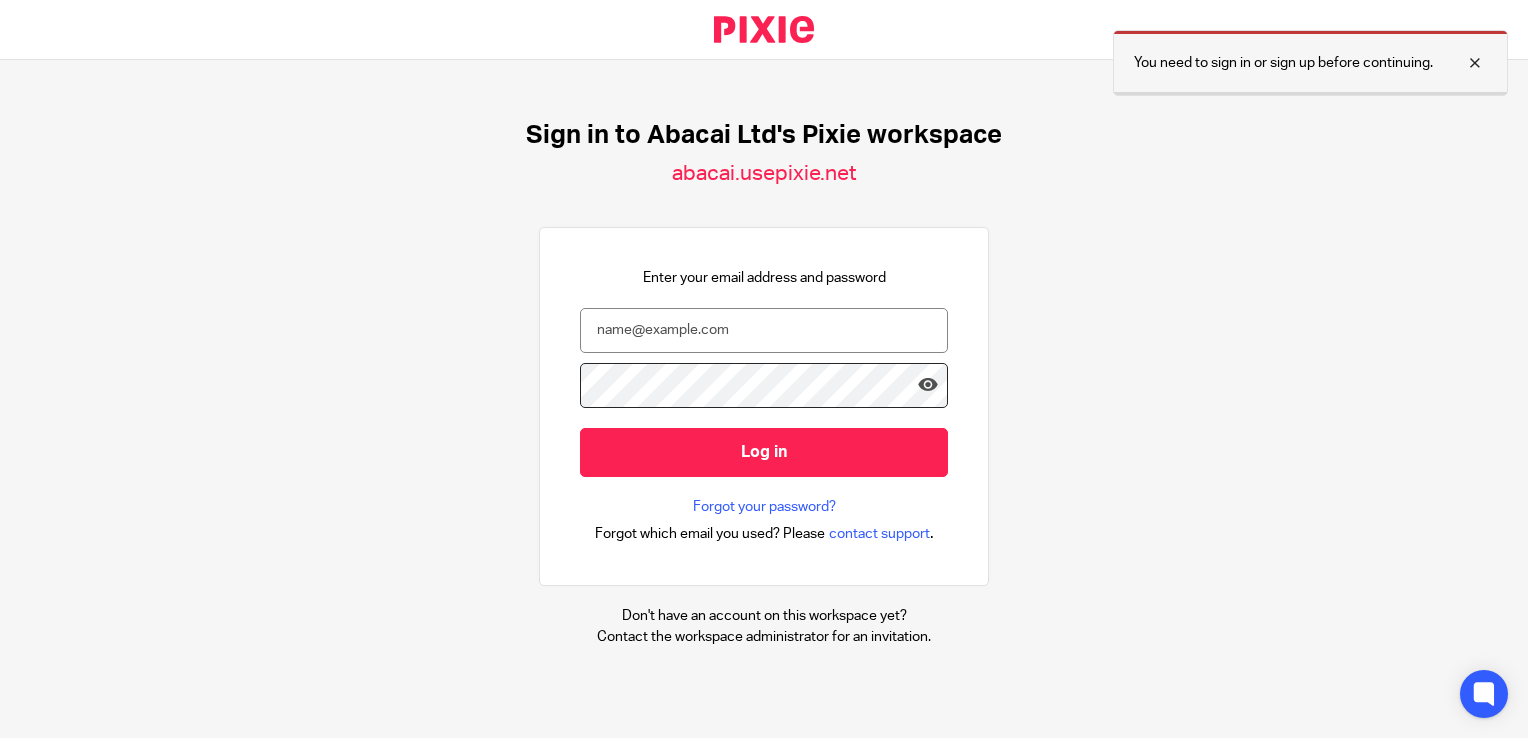click at bounding box center [1460, 63] 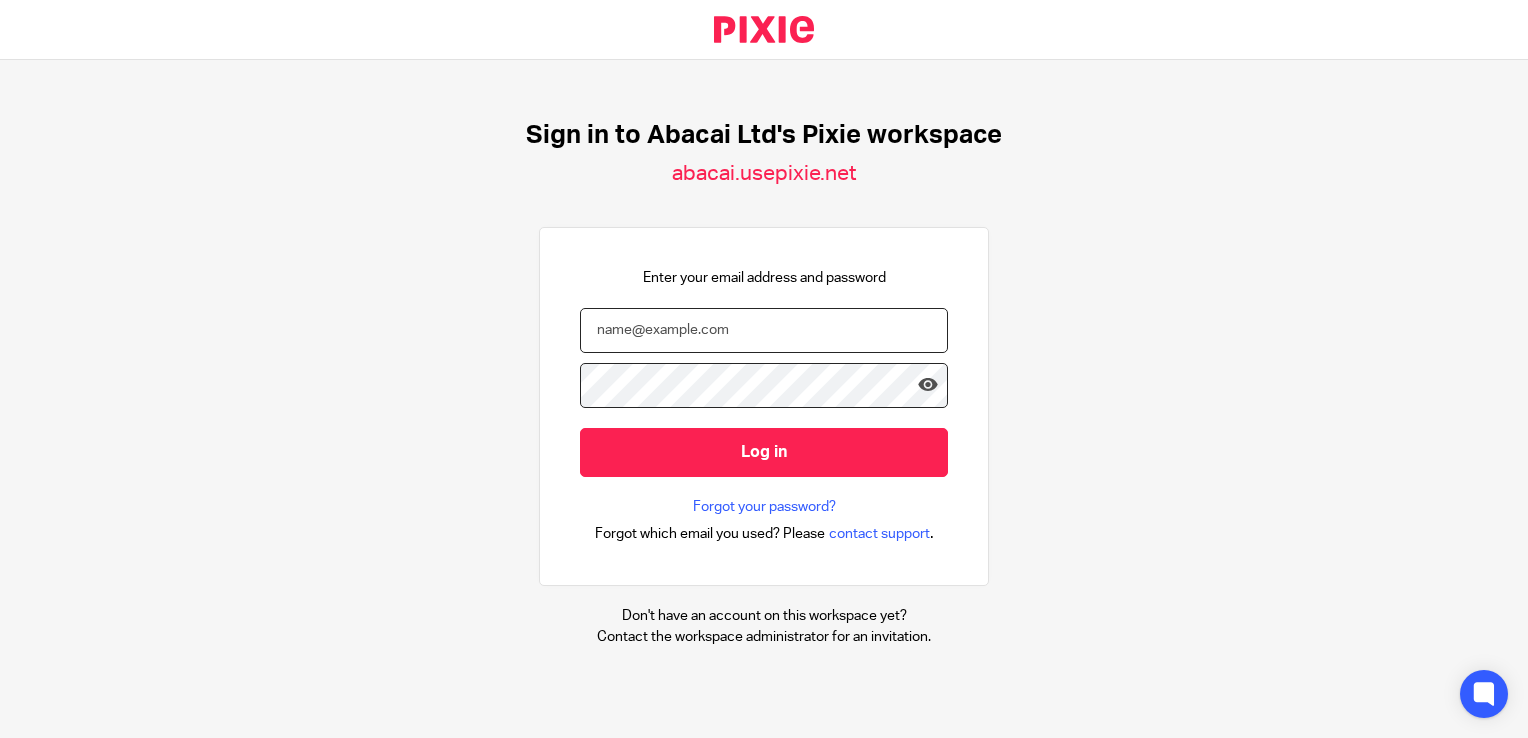 click at bounding box center [764, 330] 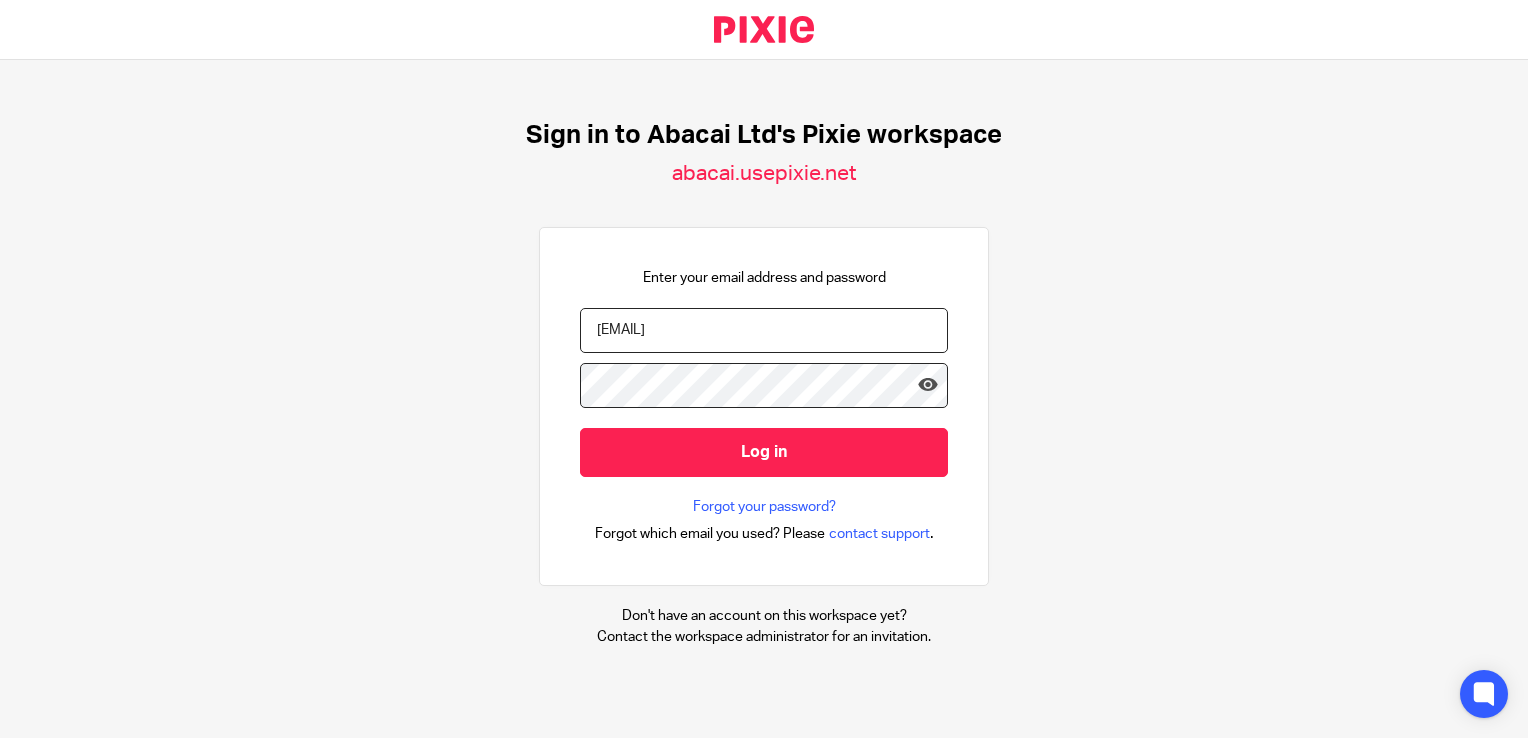 type on "daevid@abacai.co.uk" 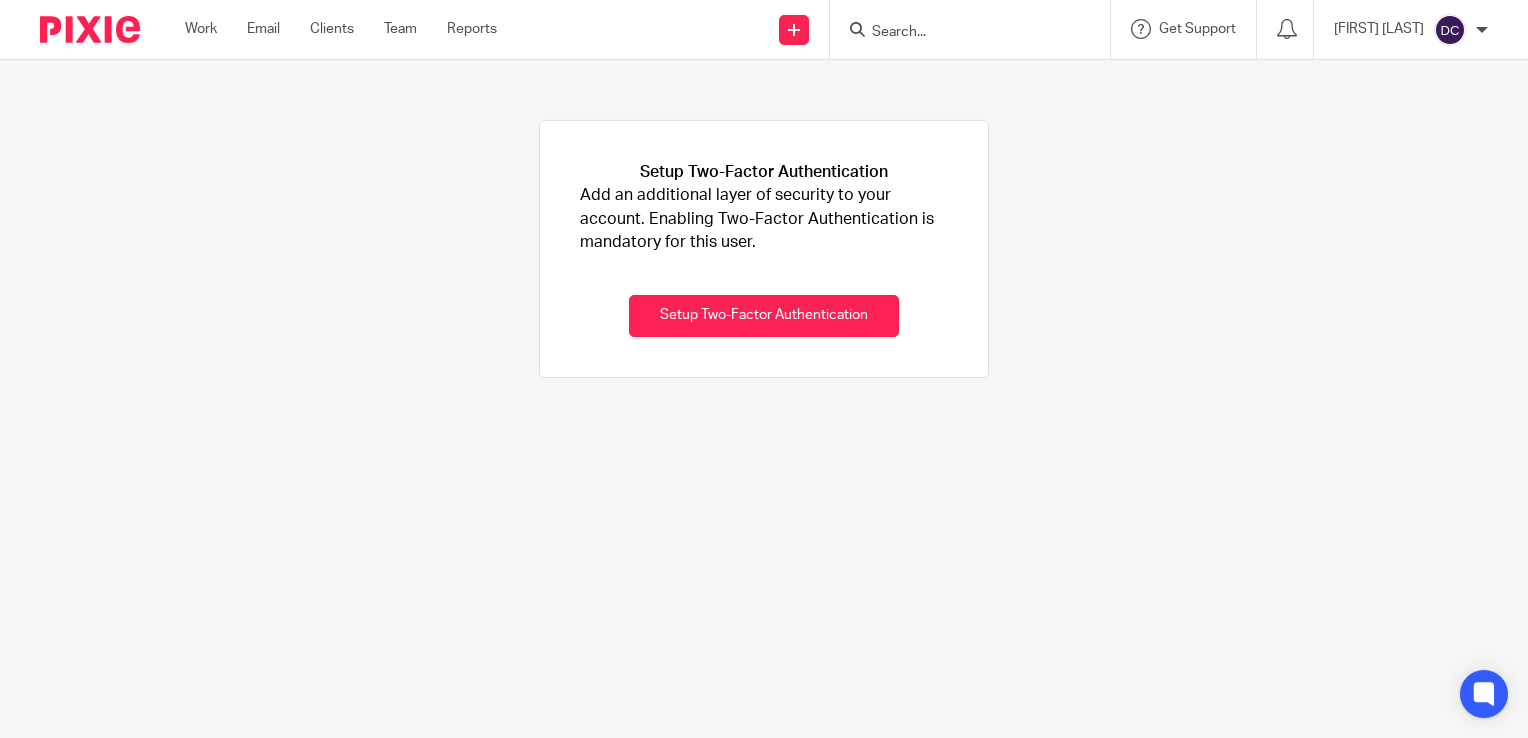 scroll, scrollTop: 0, scrollLeft: 0, axis: both 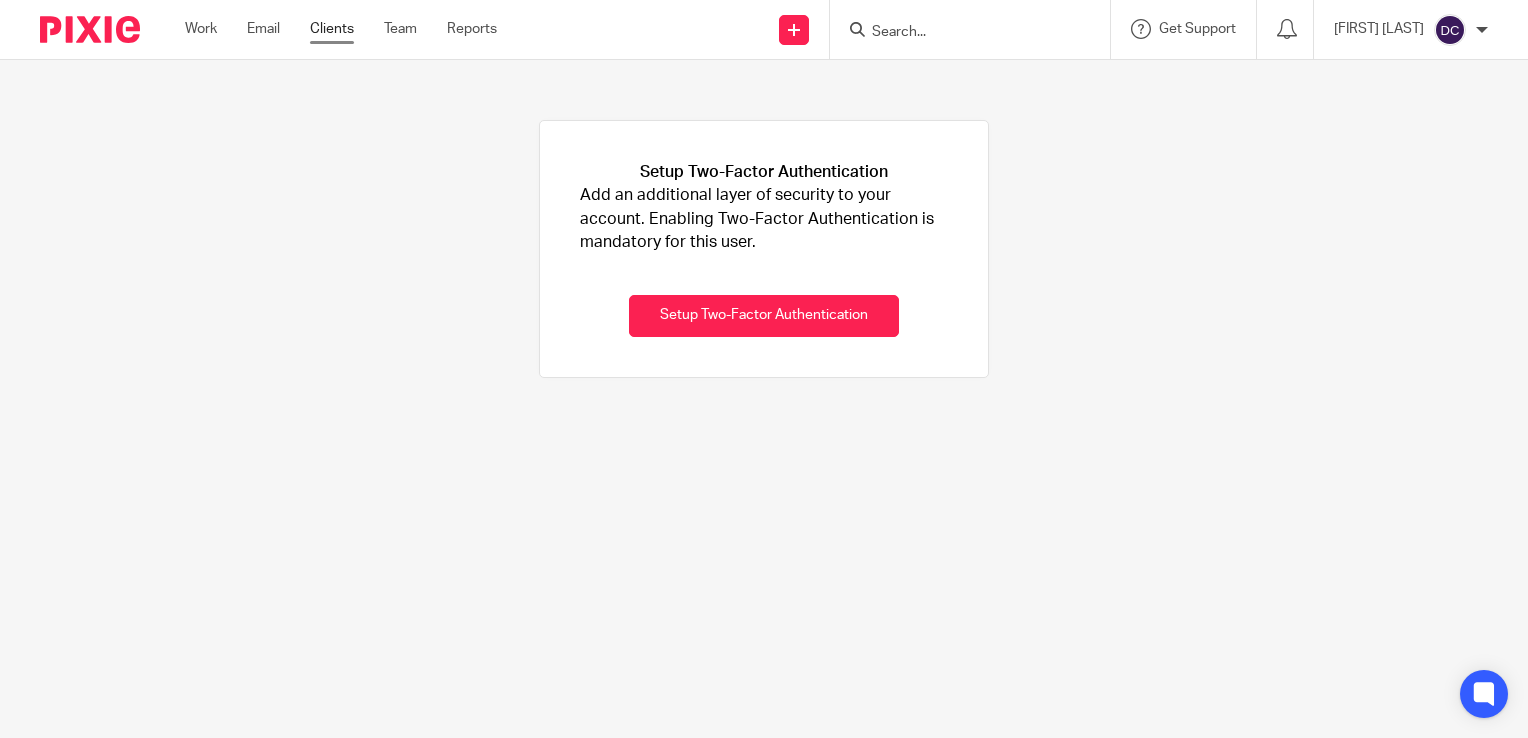 click on "Clients" at bounding box center [332, 29] 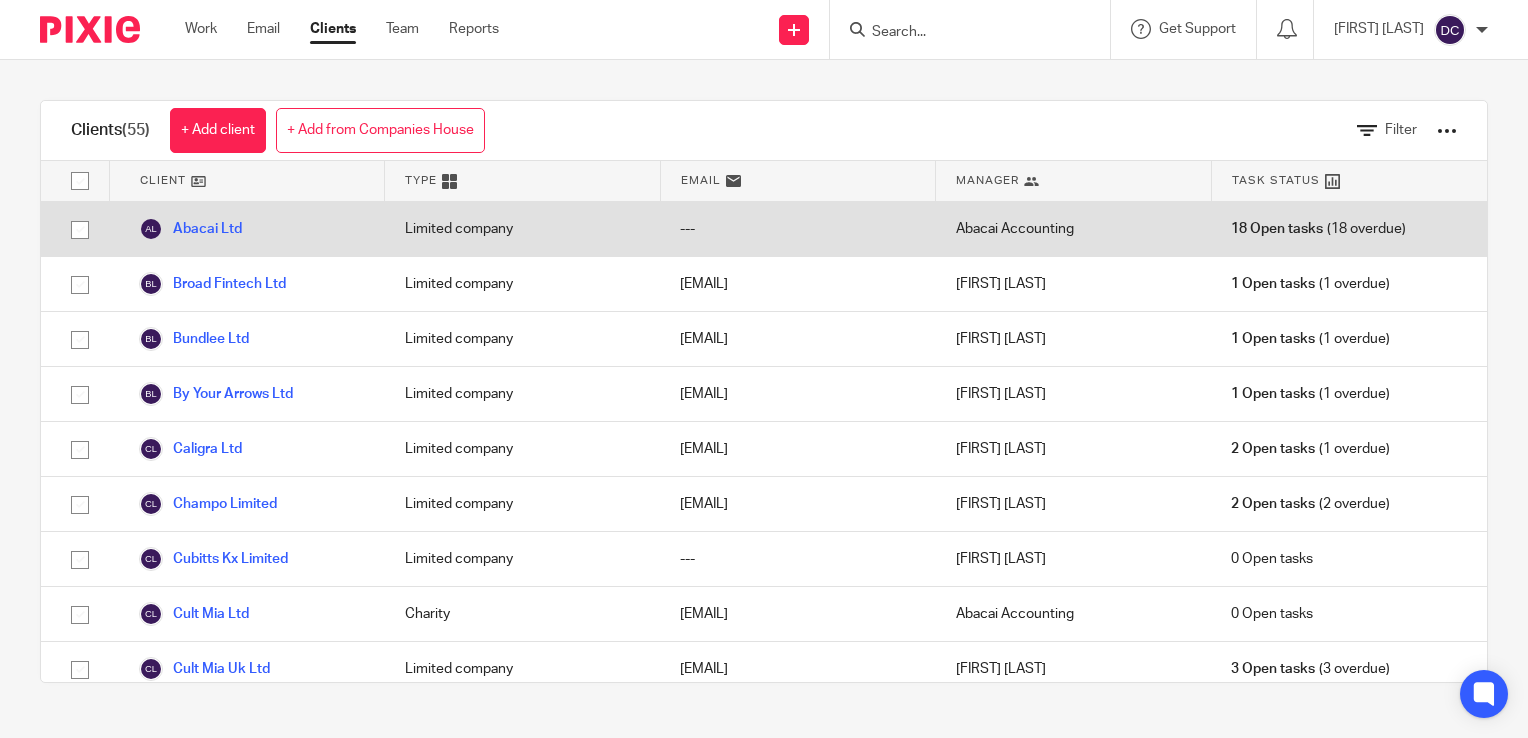 scroll, scrollTop: 0, scrollLeft: 0, axis: both 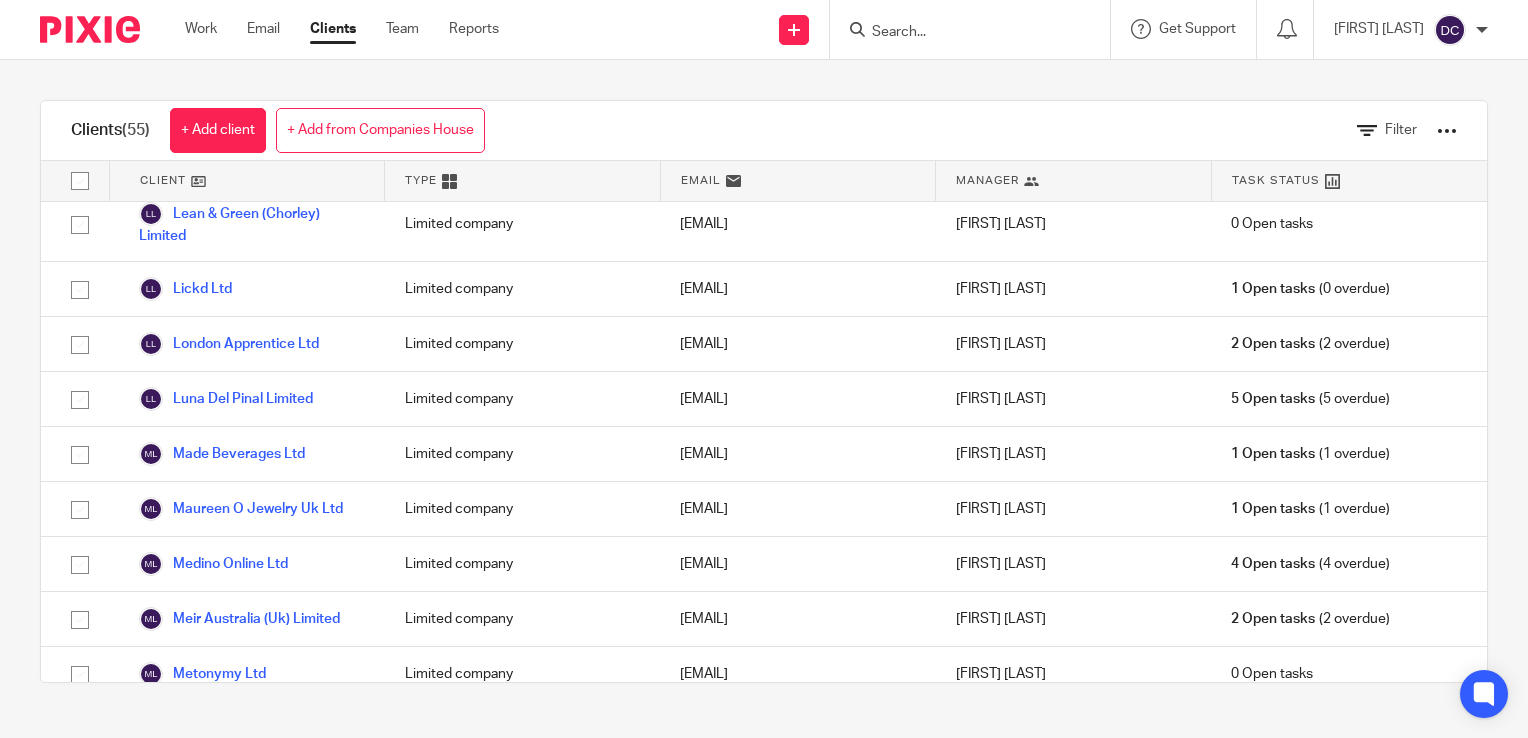 click on "Clients
(55)
+ Add client
+ Add from Companies House
Filter              Client         Type     Email     Manager       Task Status
Abacai Ltd
Limited company
---
Abacai Accounting
18 Open tasks
(18 overdue)
Broad Fintech Ltd
Limited company
[EMAIL]
Bepi Jones
1 Open tasks
(1 overdue)
Bundlee Ltd
Limited company
[EMAIL]
Adam Ramsden
1 Open tasks
(1 overdue)" at bounding box center [764, 391] 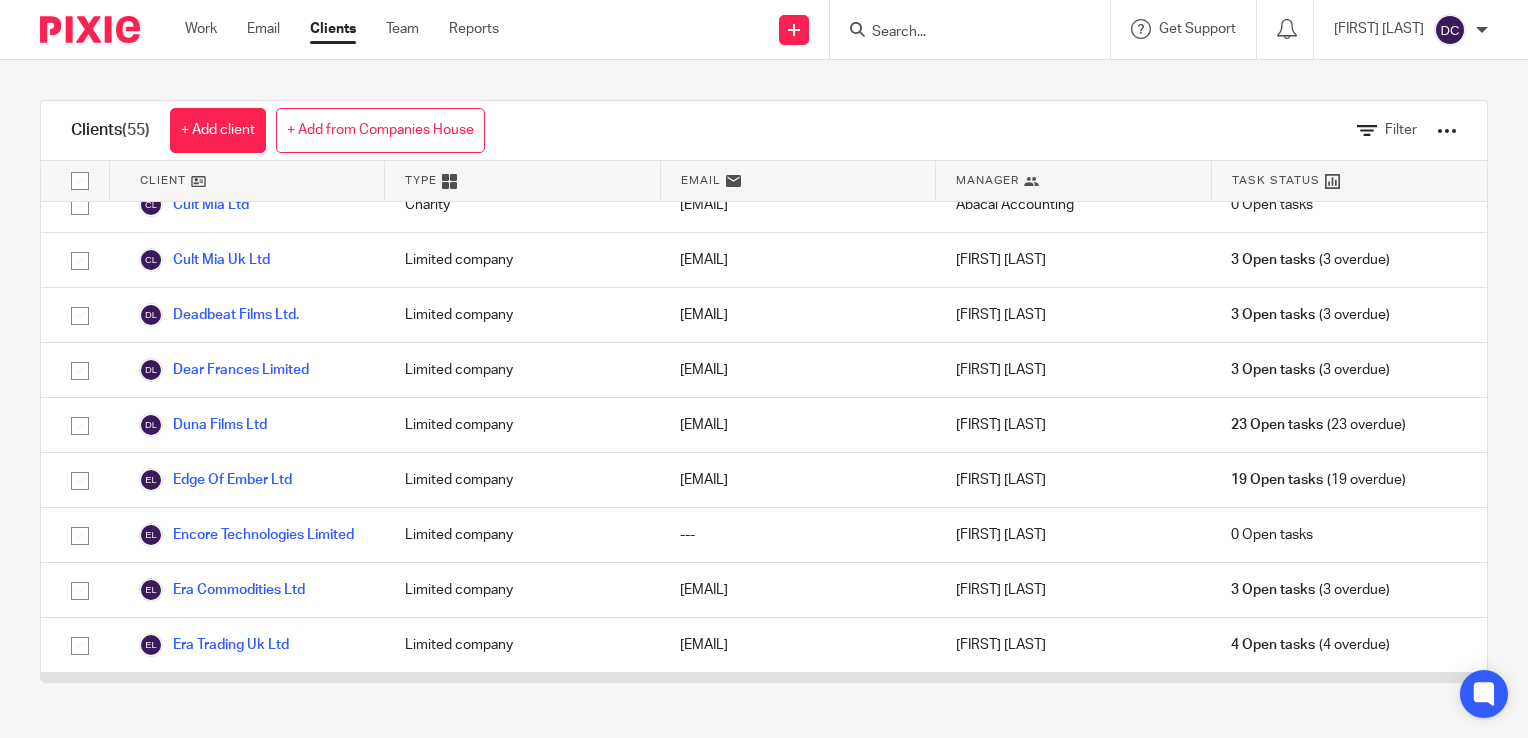 scroll, scrollTop: 400, scrollLeft: 0, axis: vertical 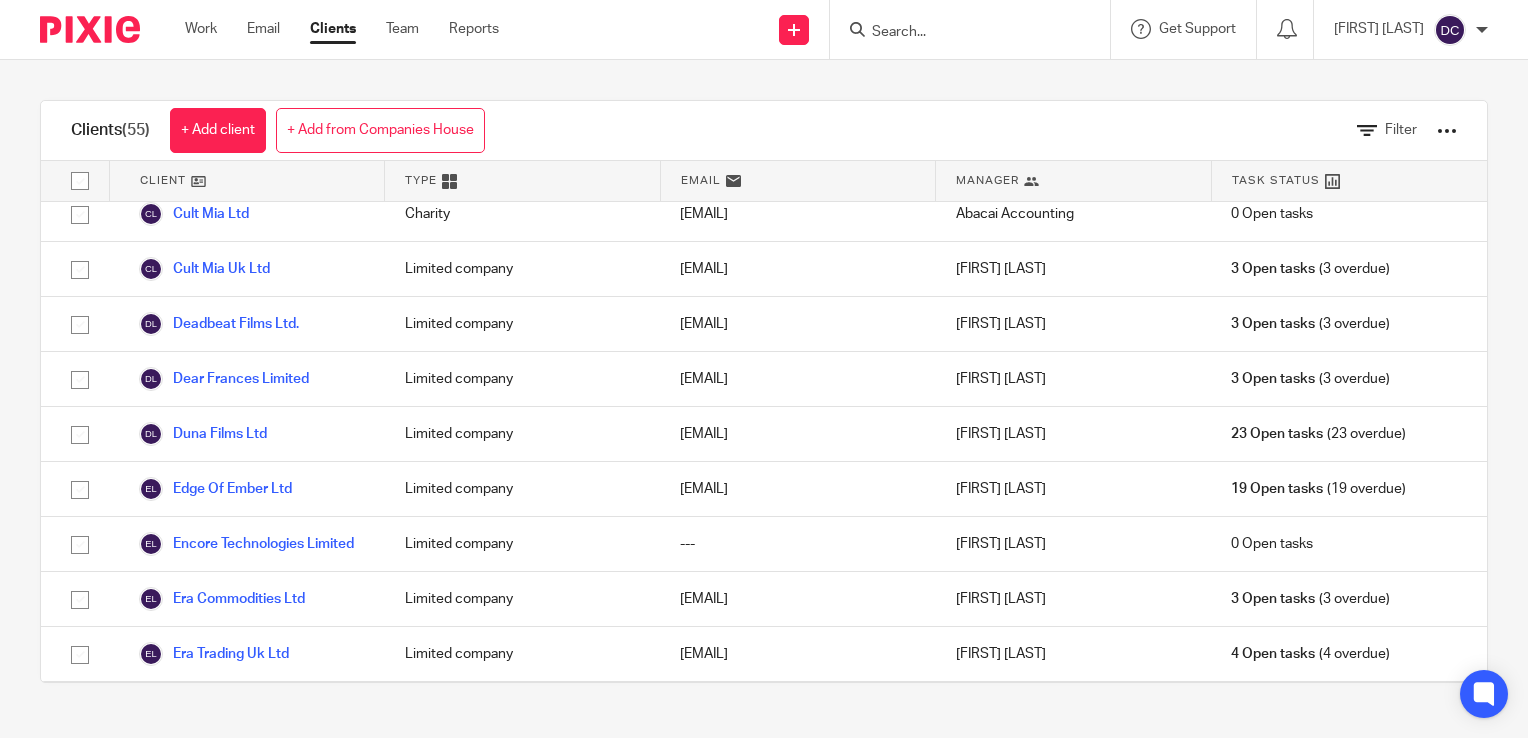 click on "Clients
(55)
+ Add client
+ Add from Companies House
Filter" at bounding box center [764, 131] 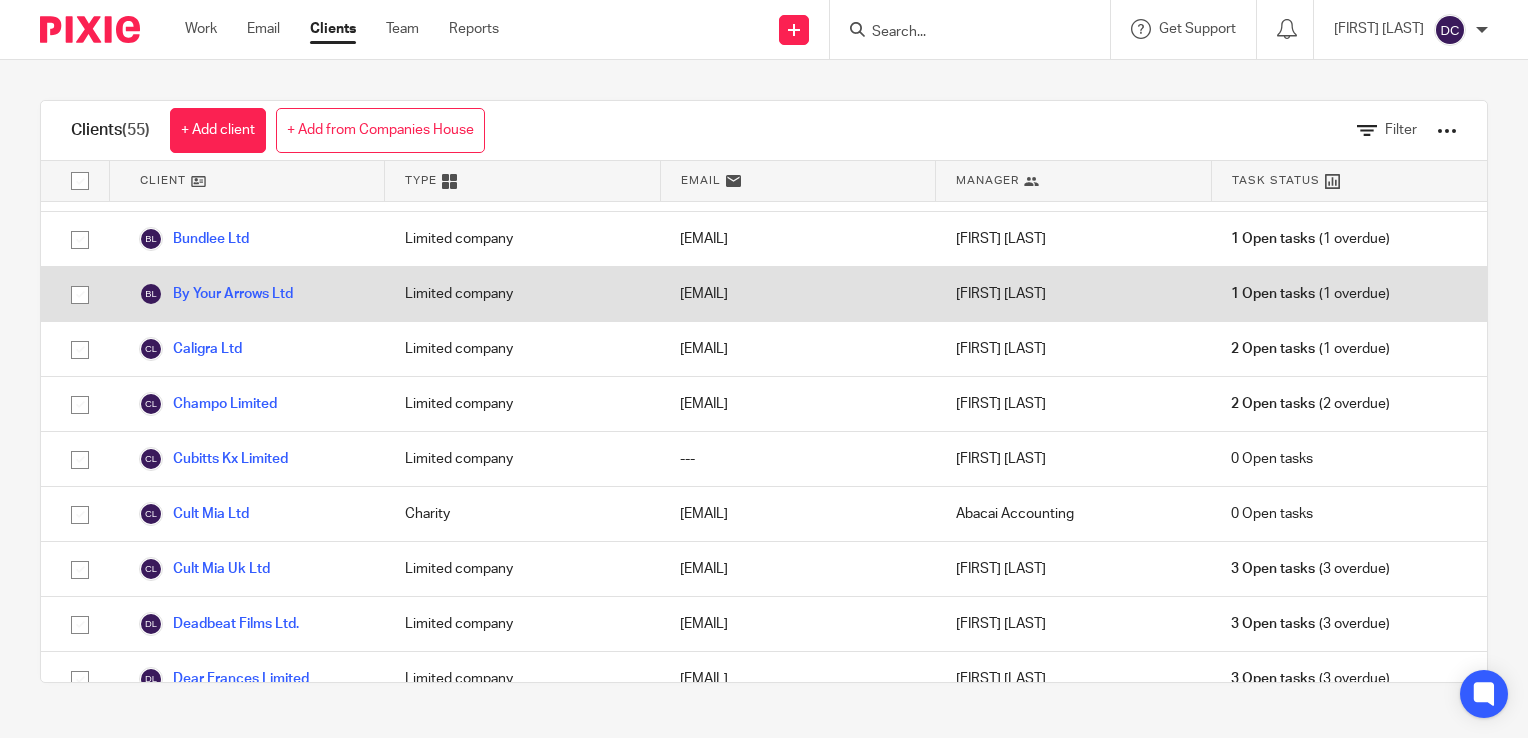 scroll, scrollTop: 0, scrollLeft: 0, axis: both 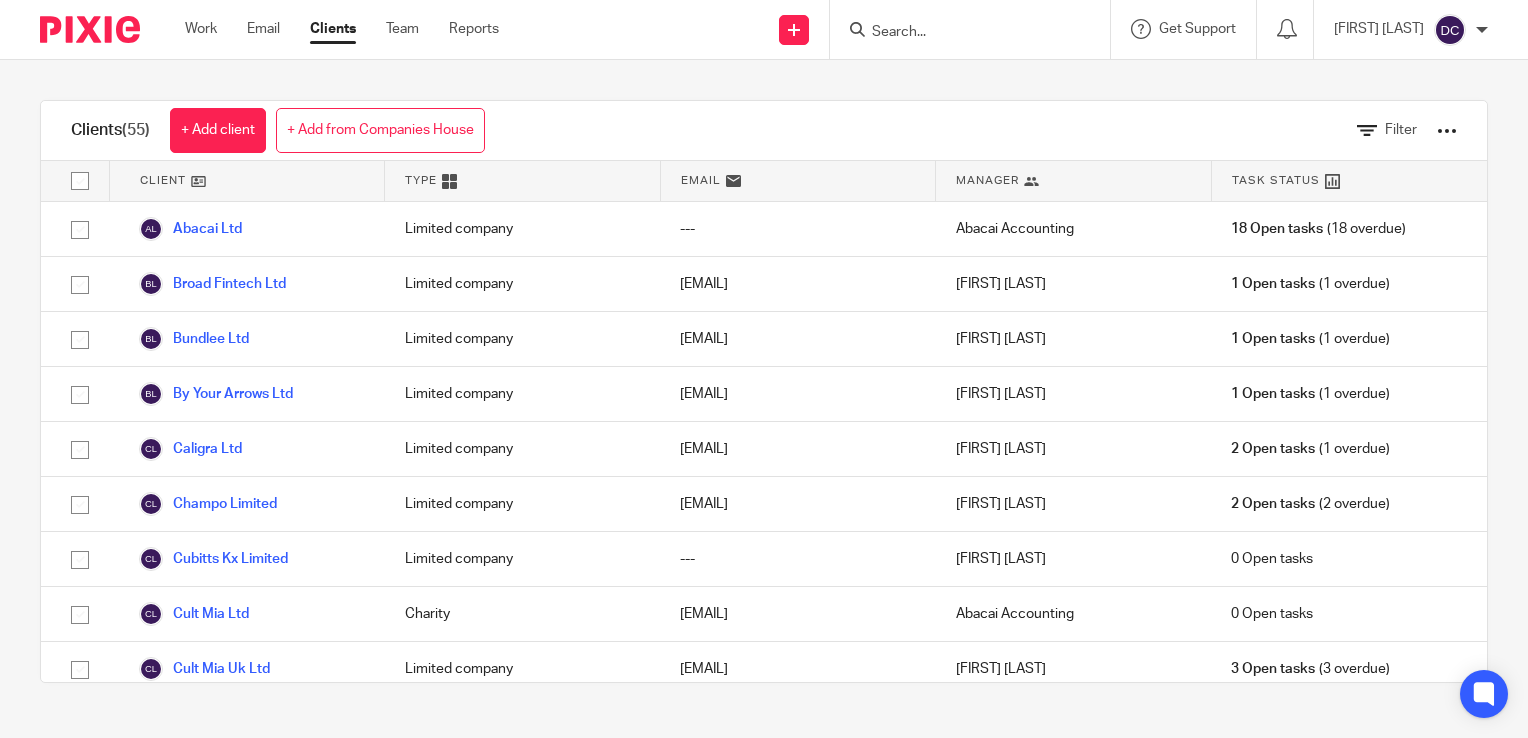click on "Clients
(55)
+ Add client
+ Add from Companies House
Filter              Client         Type     Email     Manager       Task Status
Abacai Ltd
Limited company
---
Abacai Accounting
18 Open tasks
(18 overdue)
Broad Fintech Ltd
Limited company
[EMAIL]
Bepi Jones
1 Open tasks
(1 overdue)
Bundlee Ltd
Limited company
[EMAIL]
Adam Ramsden
1 Open tasks
(1 overdue)" at bounding box center (764, 391) 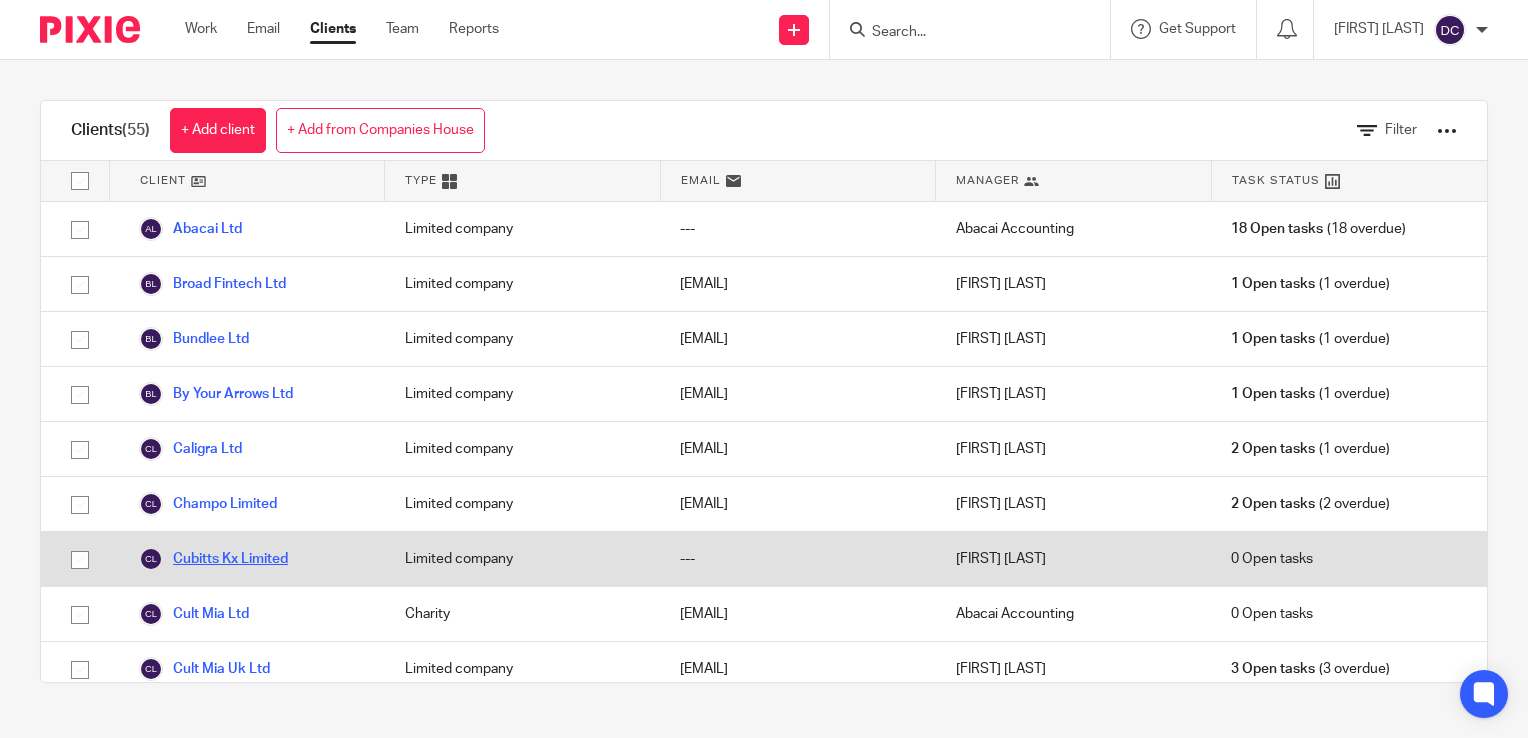 click on "Cubitts Kx Limited" at bounding box center [213, 559] 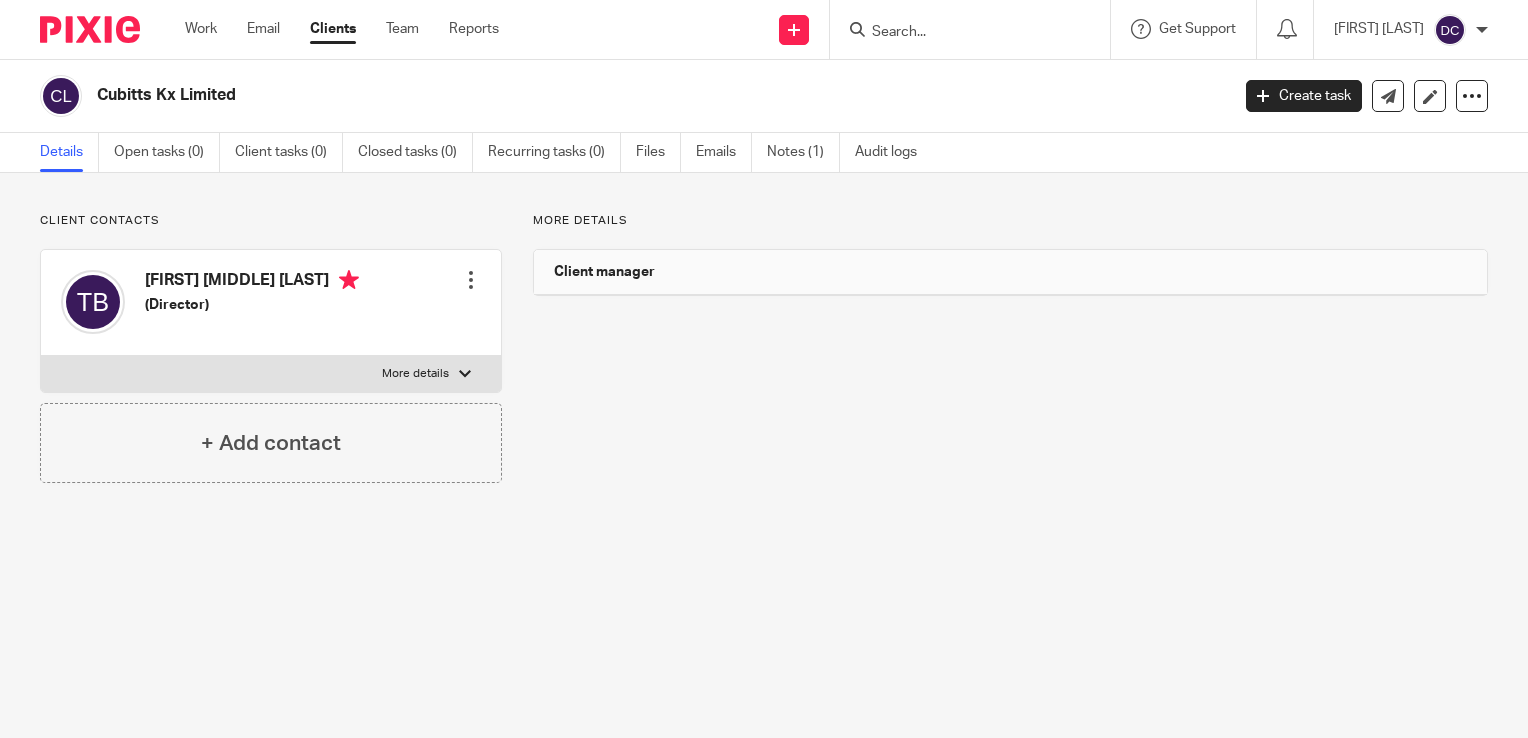 scroll, scrollTop: 0, scrollLeft: 0, axis: both 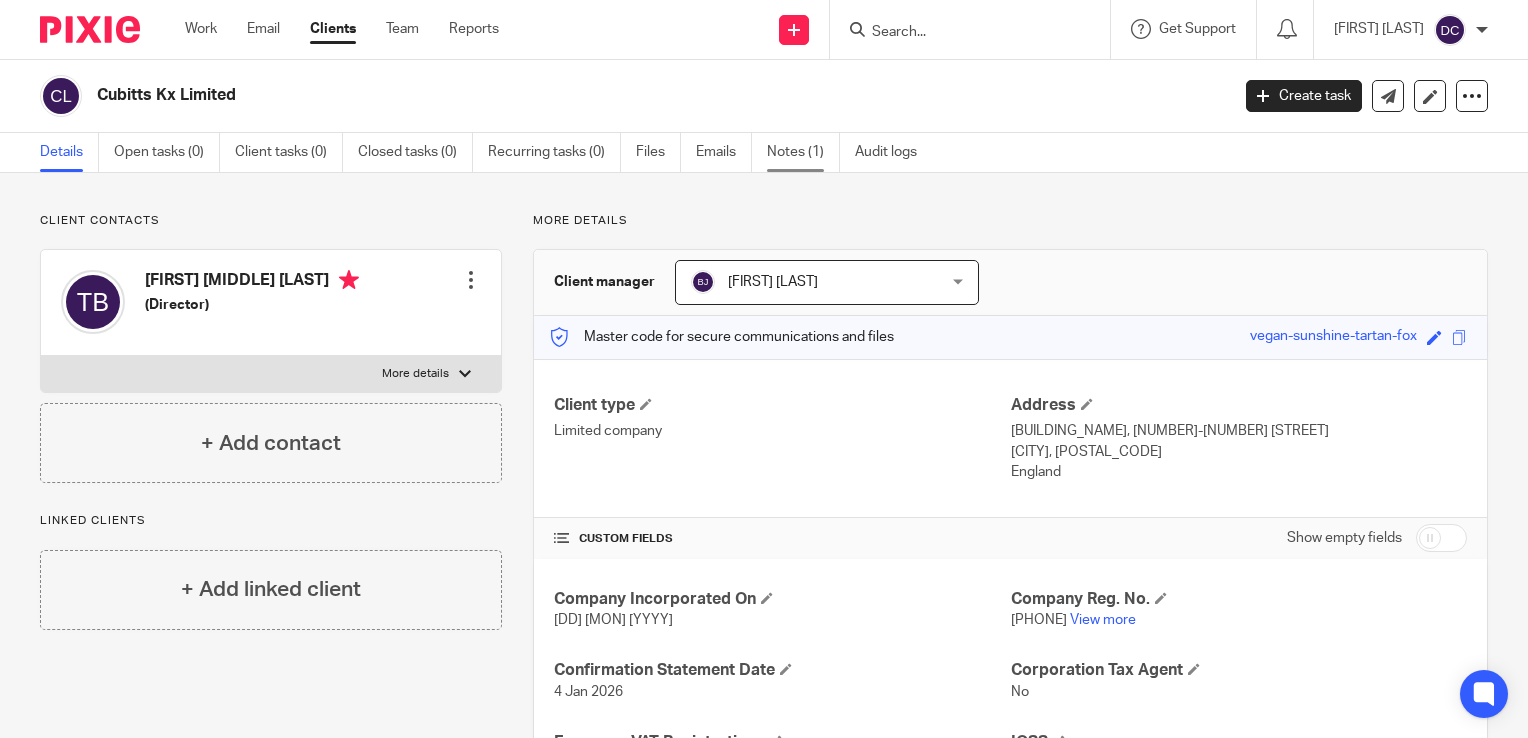 click on "Notes (1)" at bounding box center (803, 152) 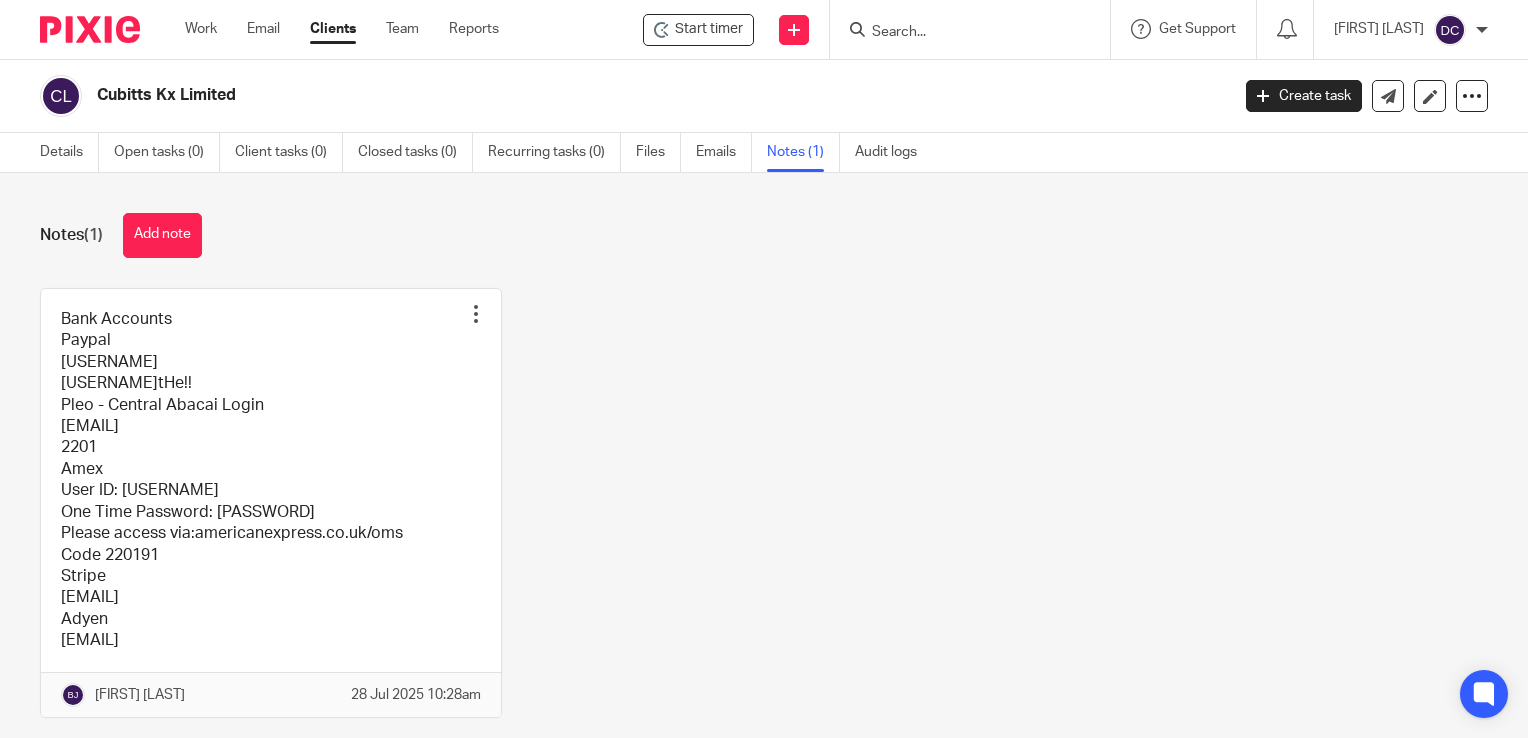 scroll, scrollTop: 0, scrollLeft: 0, axis: both 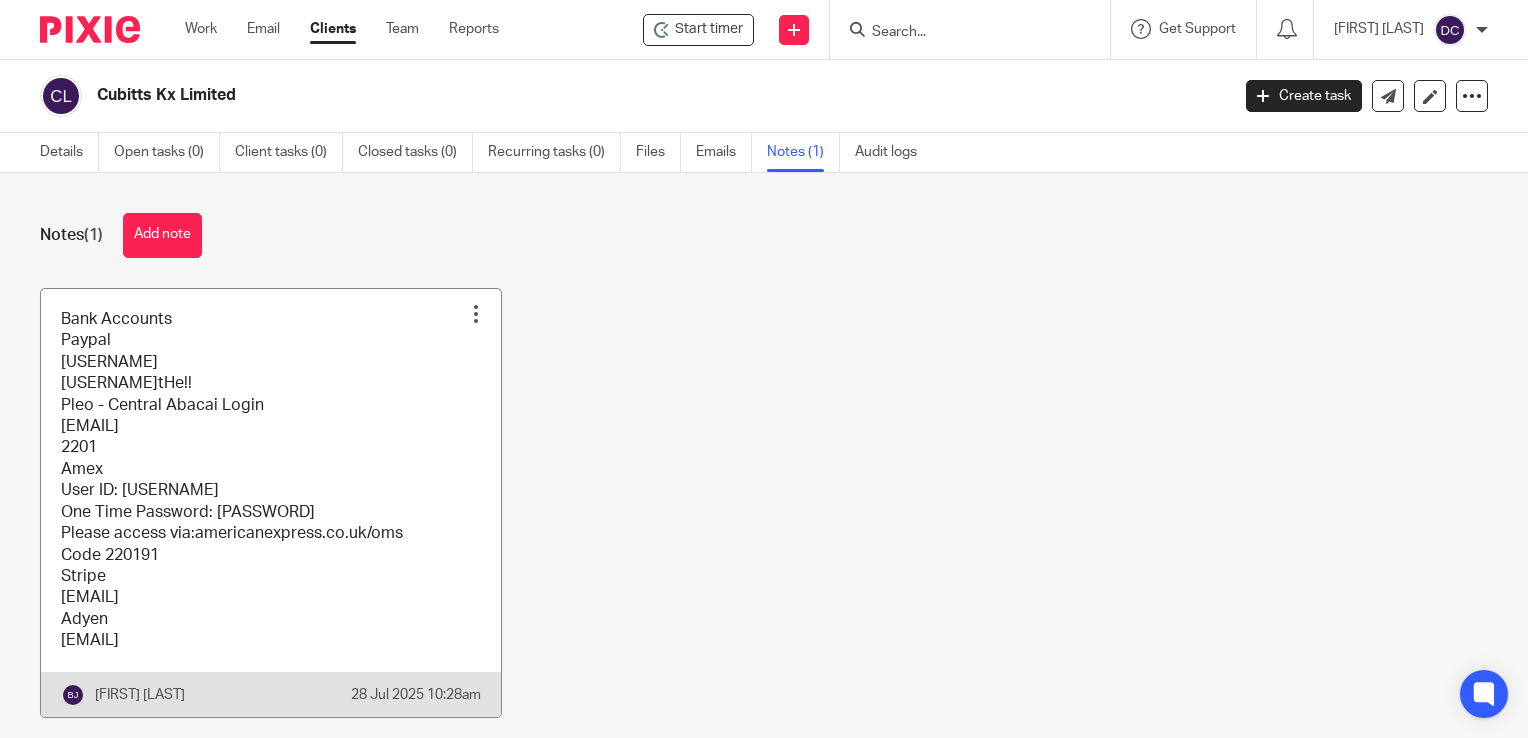 click at bounding box center [271, 503] 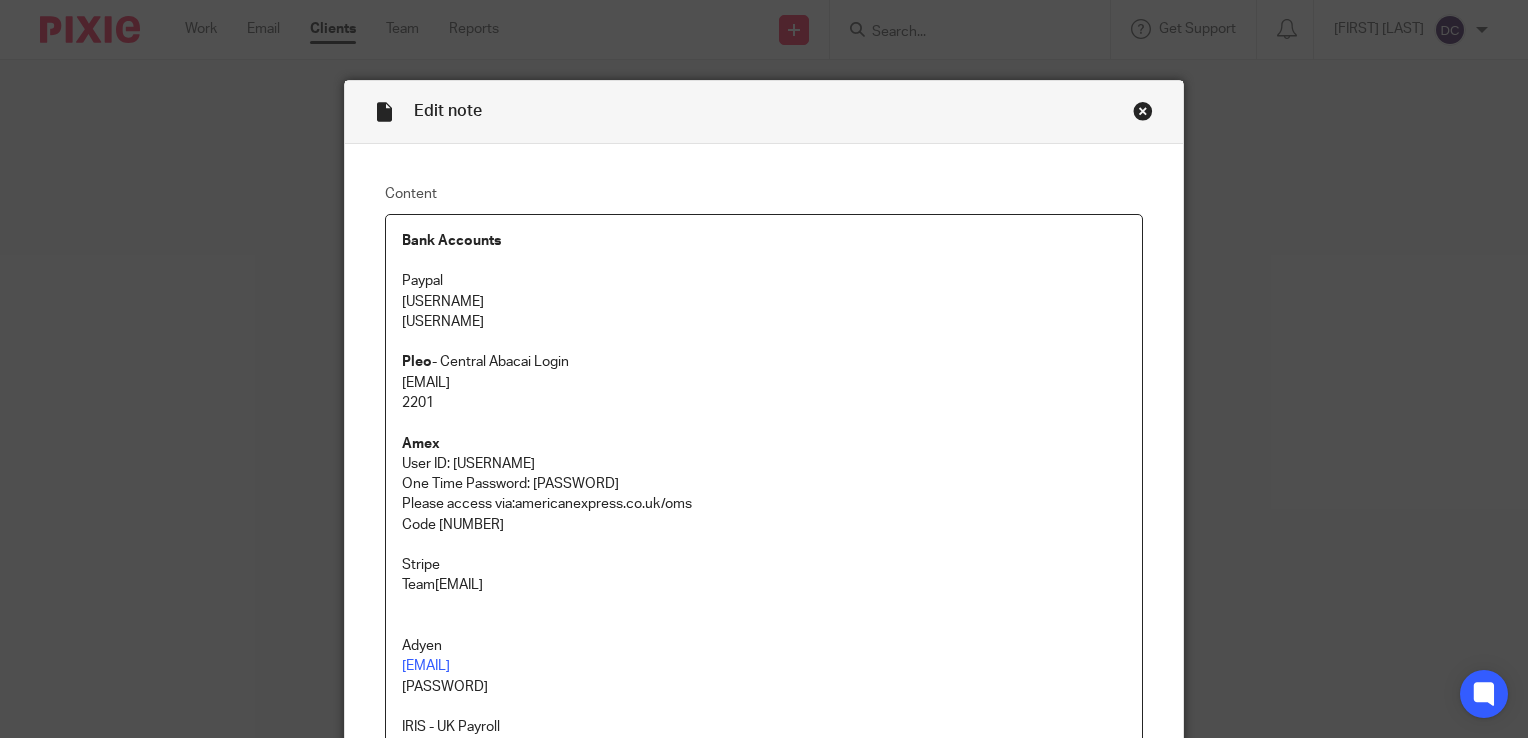 scroll, scrollTop: 0, scrollLeft: 0, axis: both 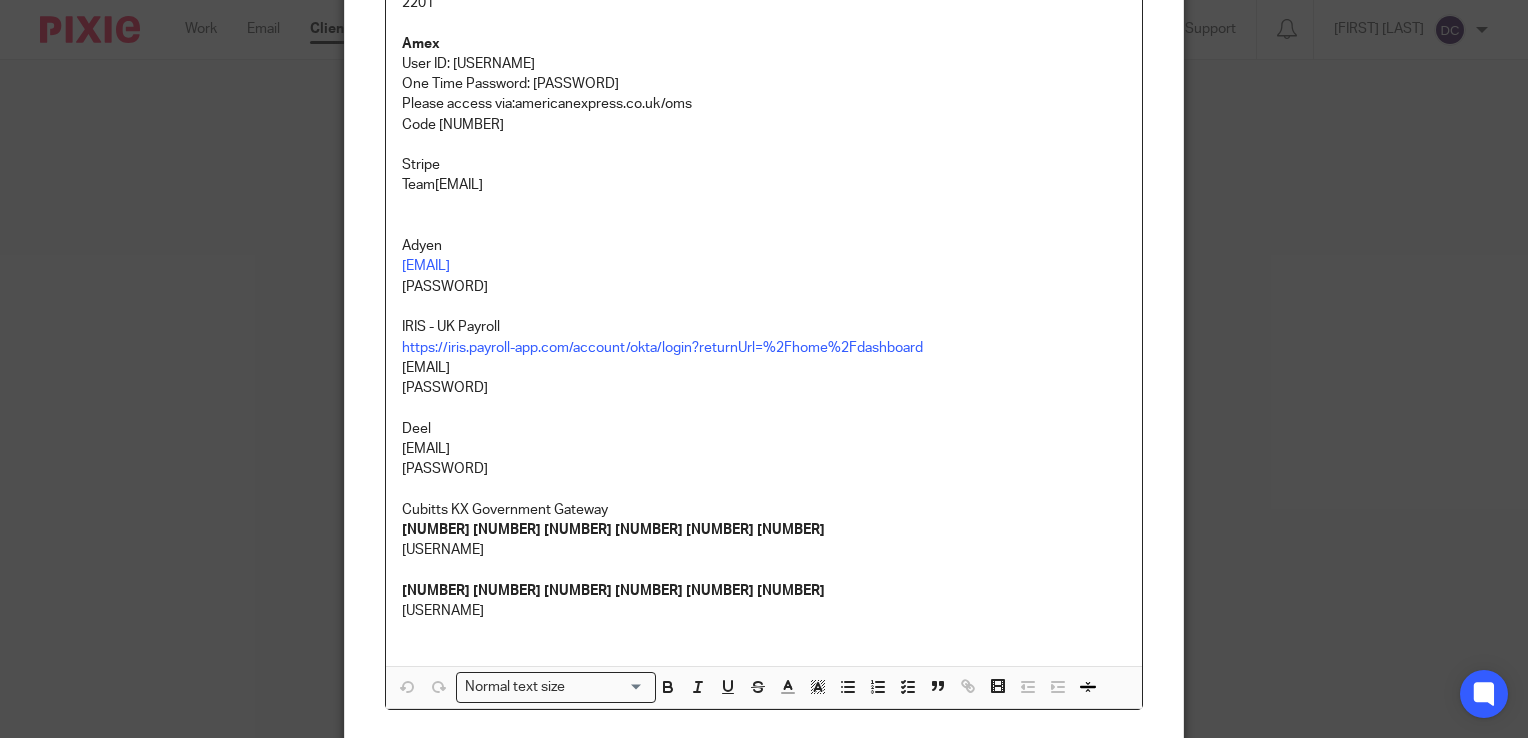 click on "IRIS - UK Payroll" at bounding box center [764, 327] 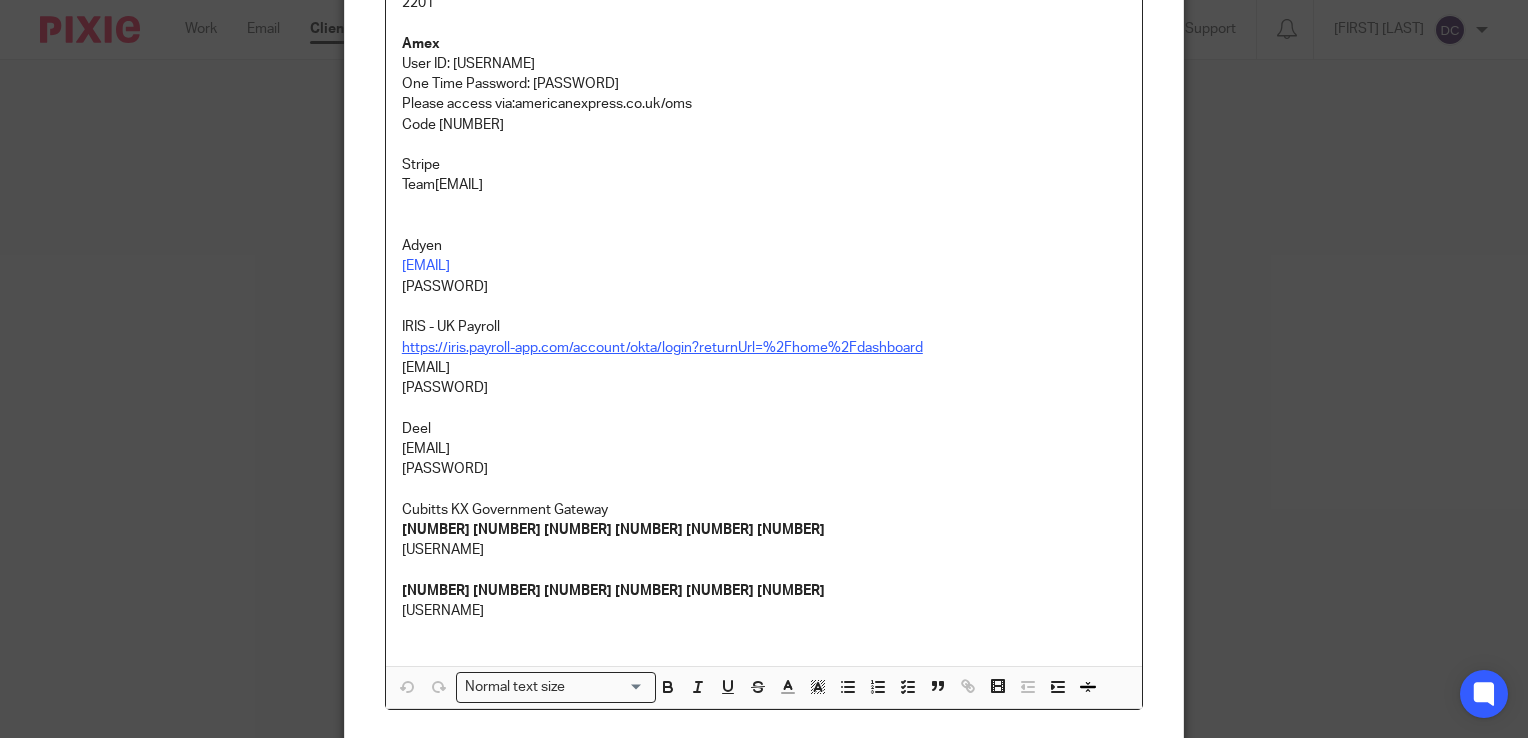 click on "https://iris.payroll-app.com/account/okta/login?returnUrl=%2Fhome%2Fdashboard" at bounding box center (662, 348) 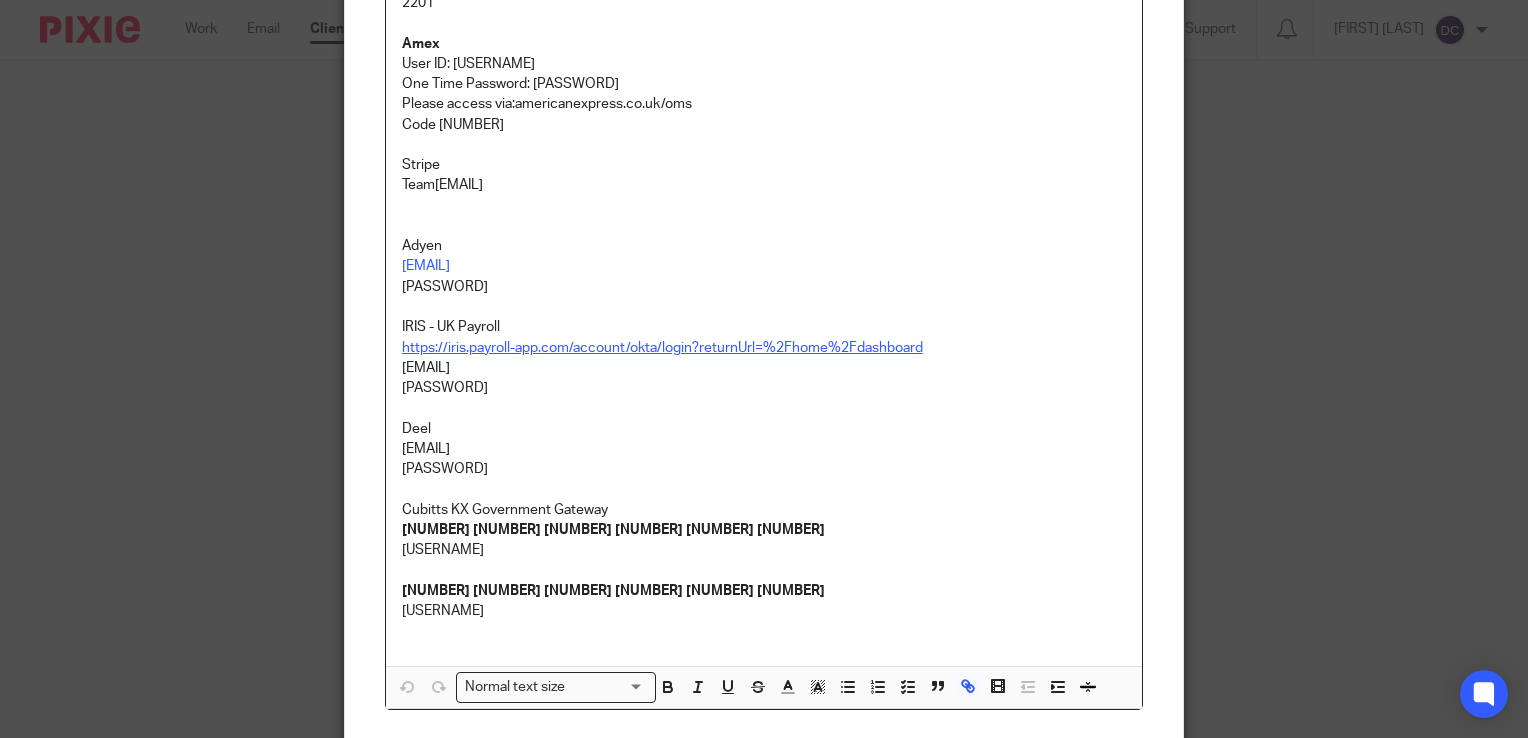click on "https://iris.payroll-app.com/account/okta/login?returnUrl=%2Fhome%2Fdashboard" at bounding box center [662, 348] 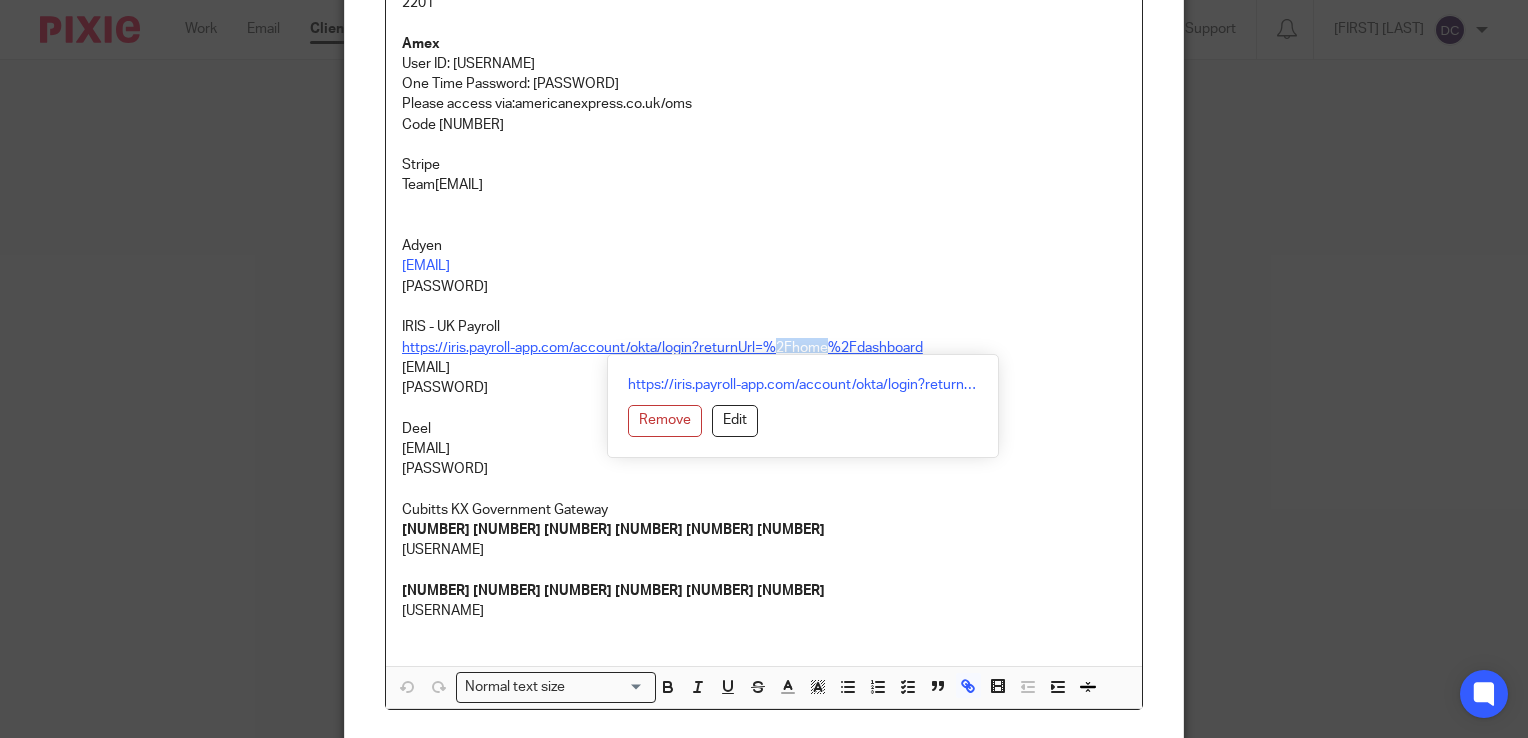 click on "https://iris.payroll-app.com/account/okta/login?returnUrl=%2Fhome%2Fdashboard" at bounding box center [662, 348] 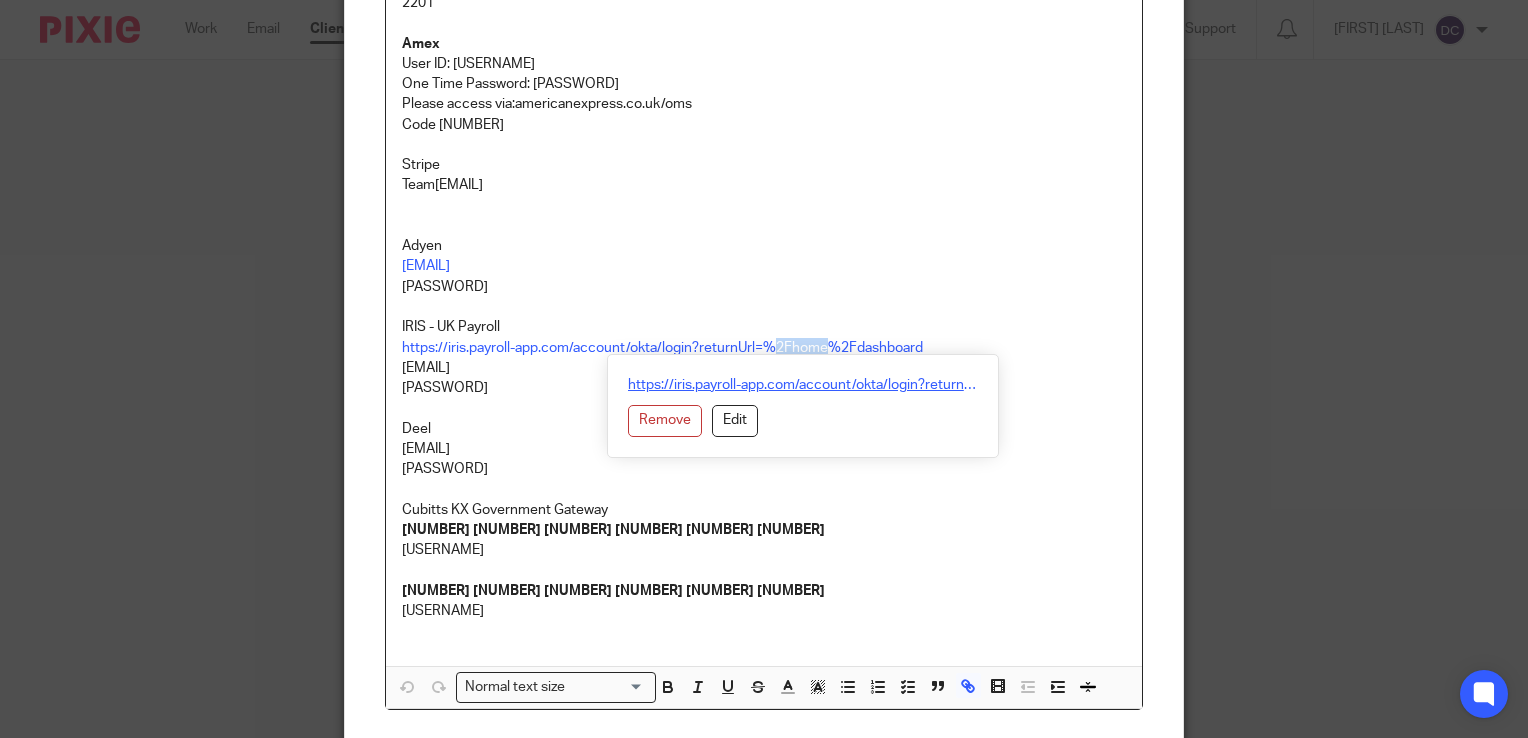 click on "https://iris.payroll-app.com/account/okta/login?returnUrl=%2Fhome%2Fdashboard" at bounding box center (803, 385) 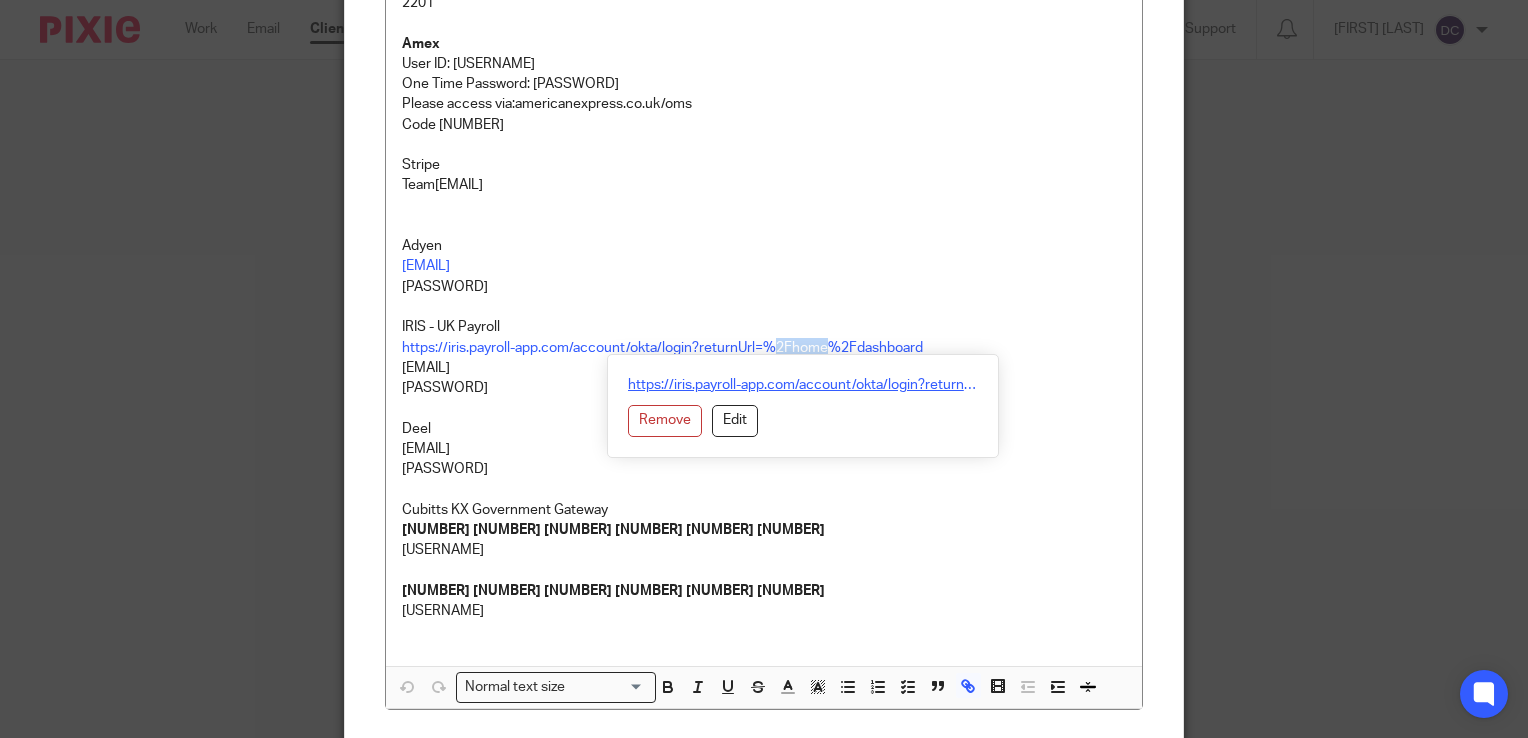 click on "https://iris.payroll-app.com/account/okta/login?returnUrl=%2Fhome%2Fdashboard" at bounding box center [803, 385] 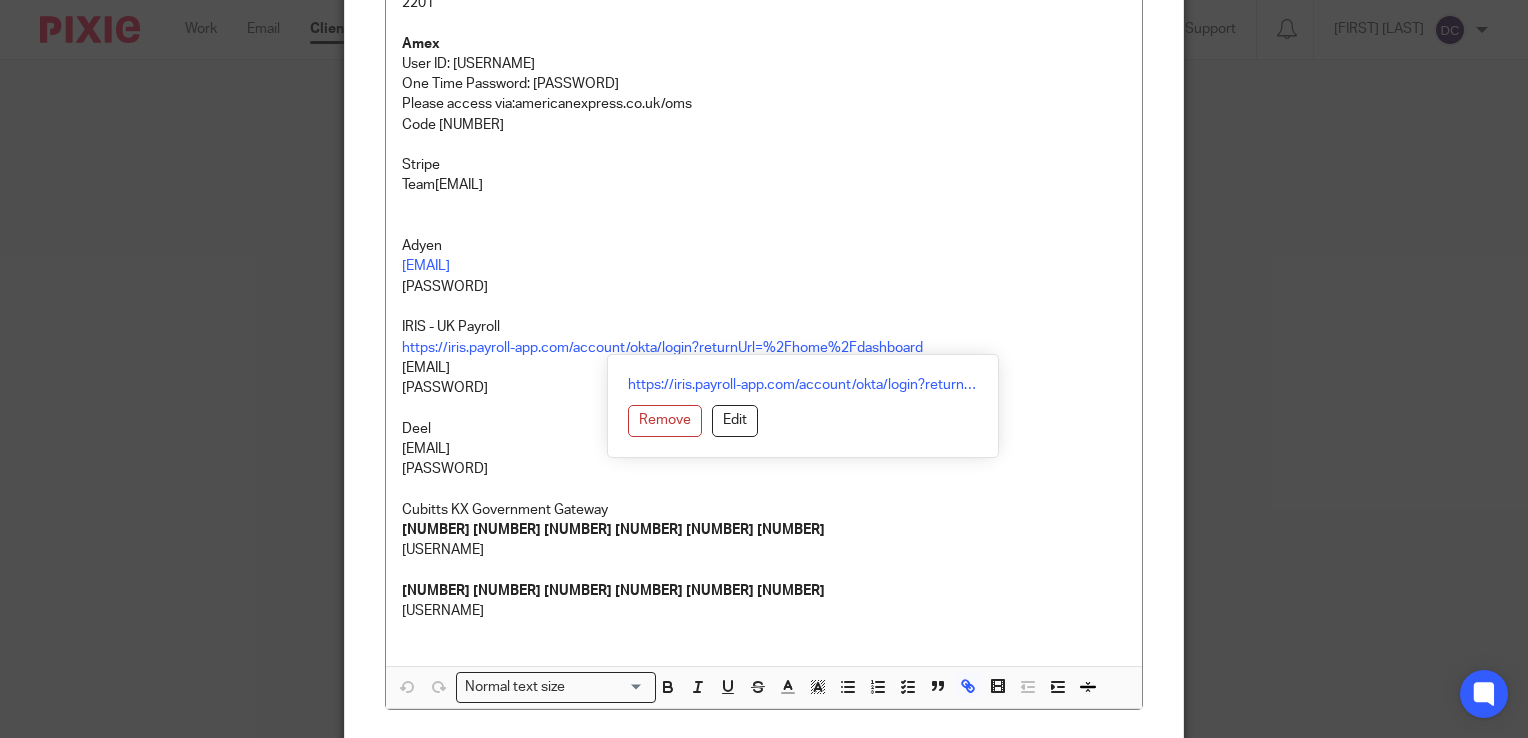 click on "huZ%Ka#Px29X9m81" at bounding box center (764, 287) 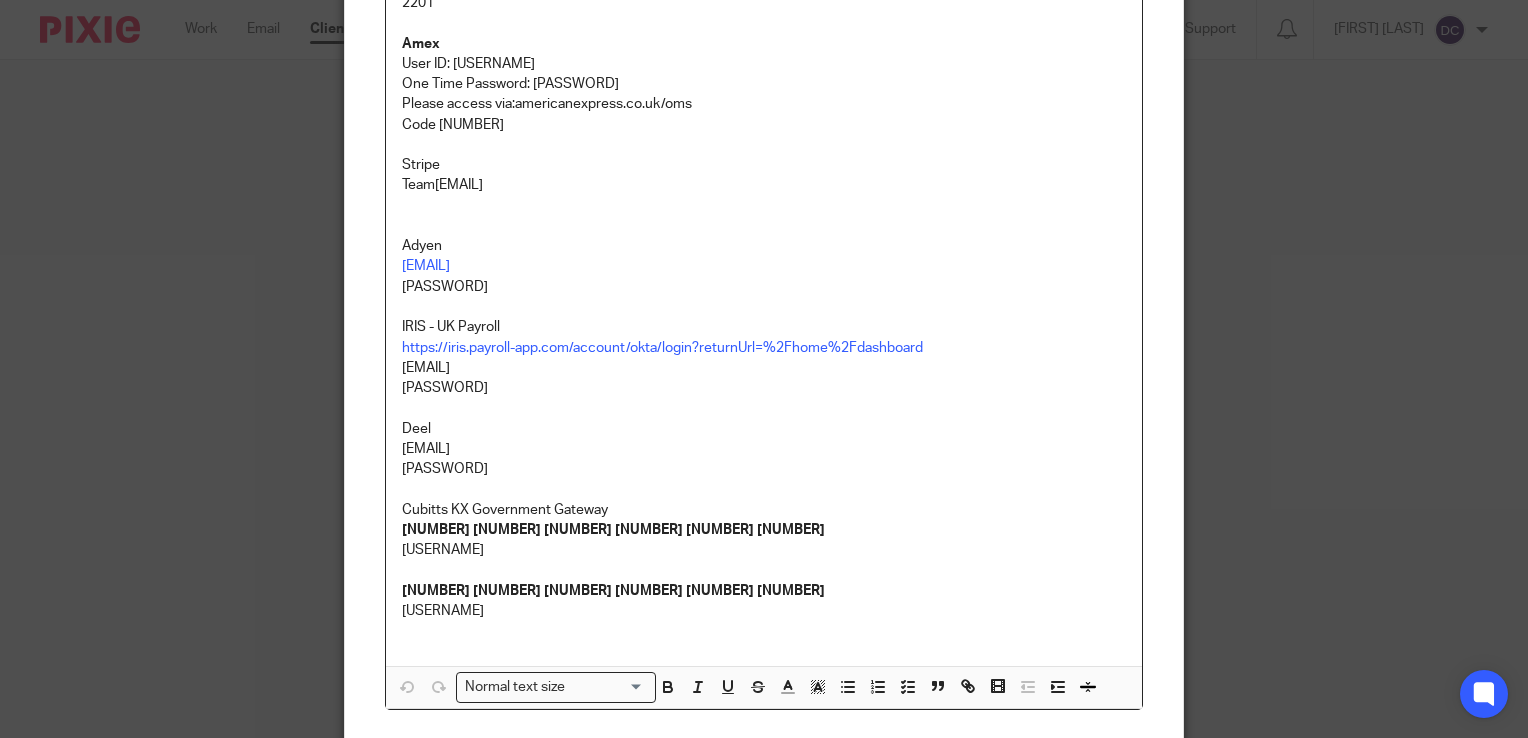 drag, startPoint x: 524, startPoint y: 369, endPoint x: 390, endPoint y: 373, distance: 134.0597 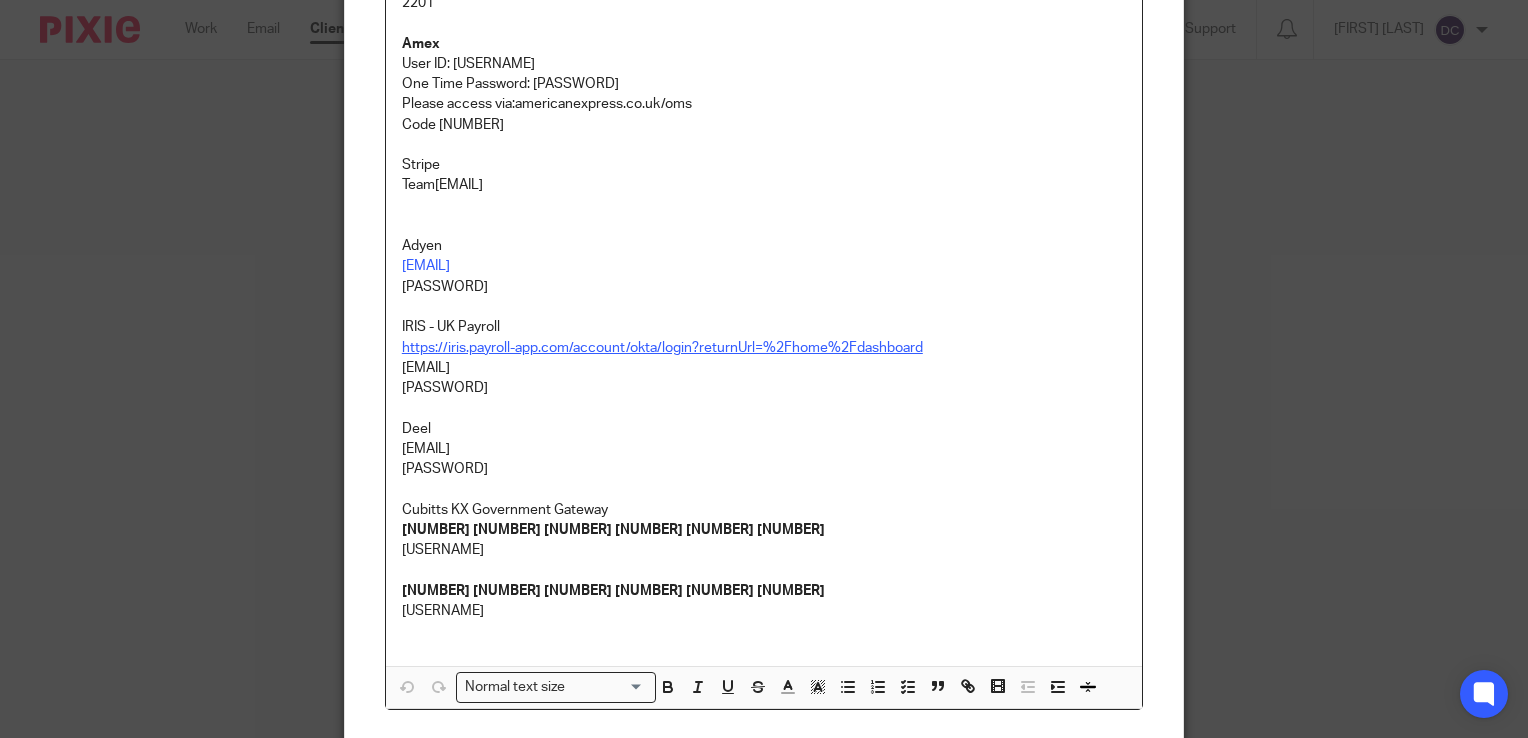 copy on "bepi@abacai.co.uk" 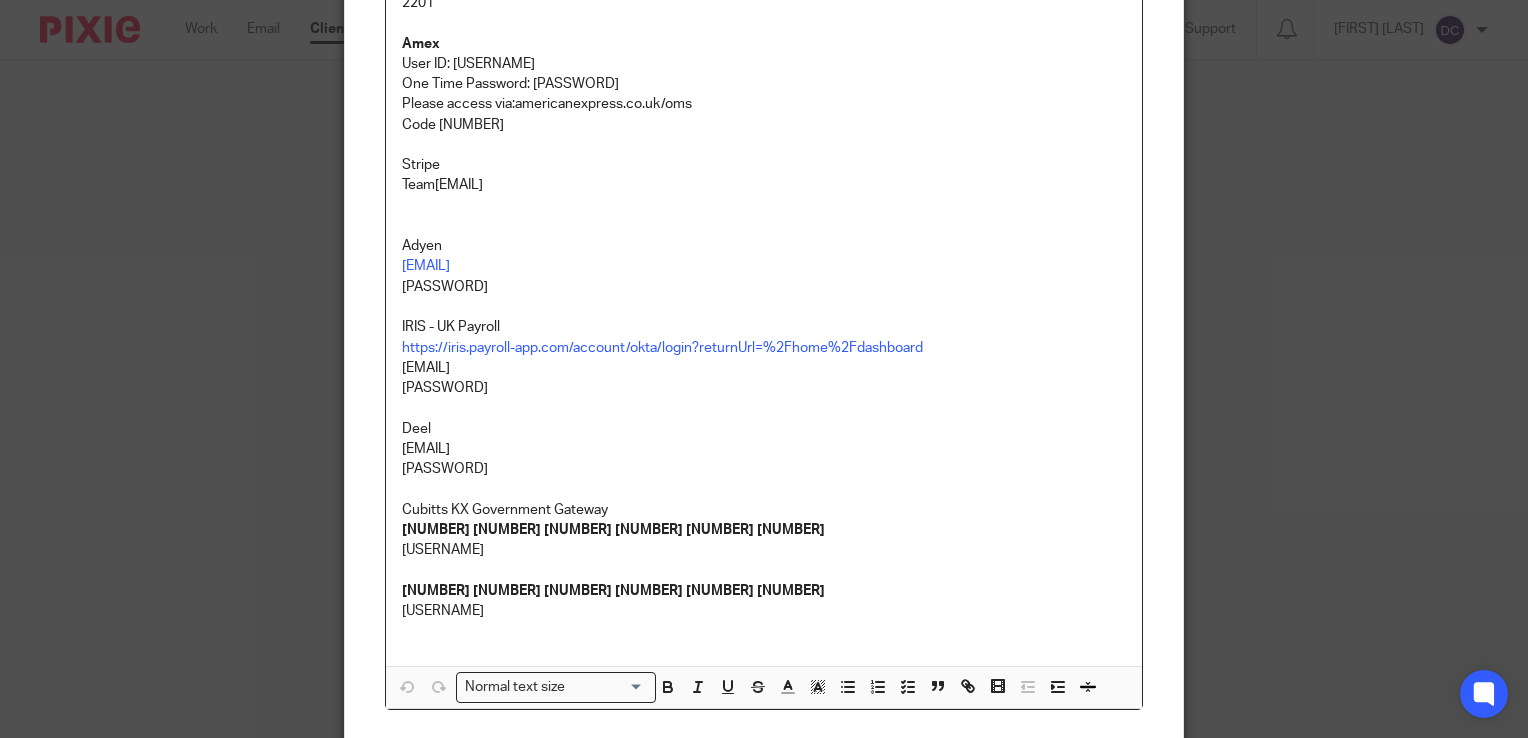 drag, startPoint x: 540, startPoint y: 388, endPoint x: 390, endPoint y: 390, distance: 150.01334 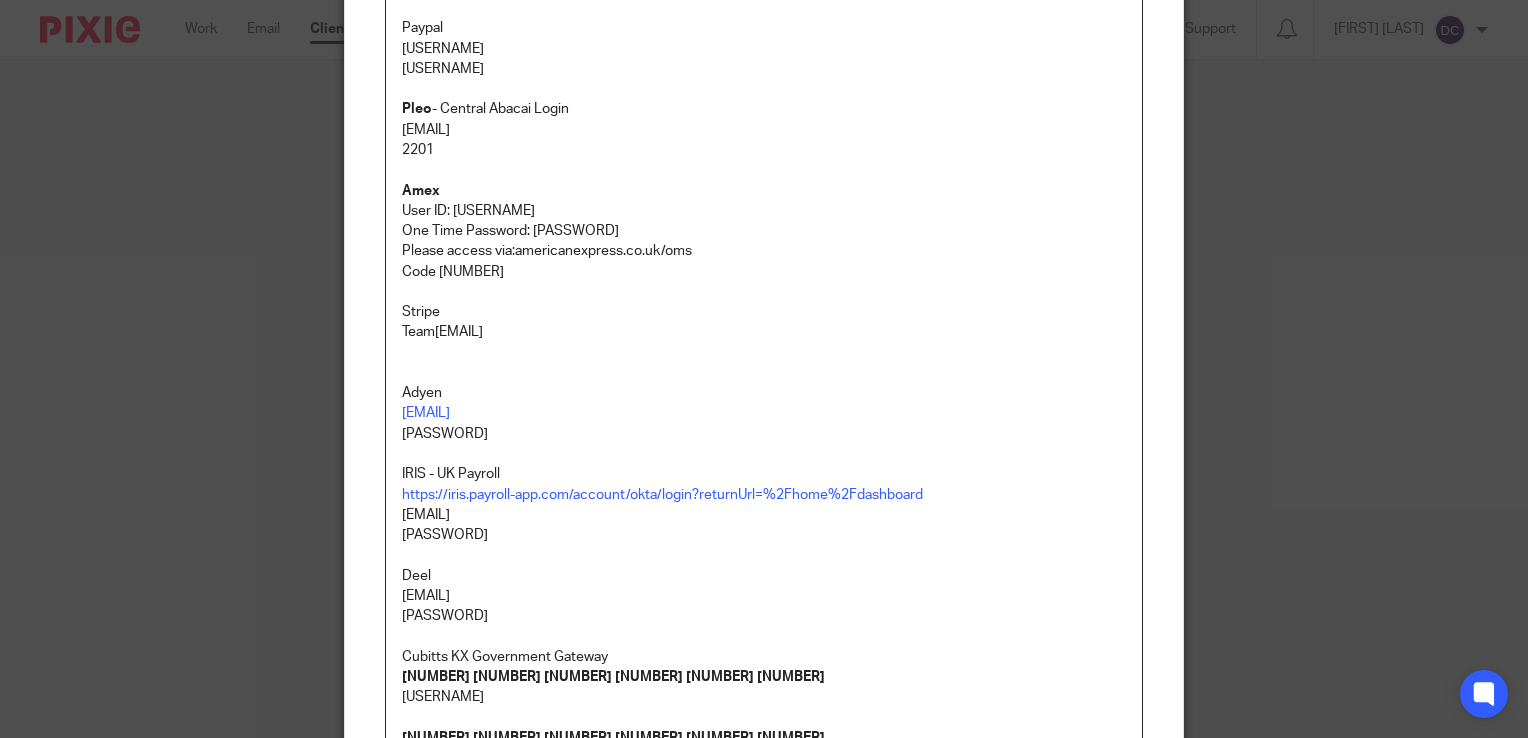 scroll, scrollTop: 300, scrollLeft: 0, axis: vertical 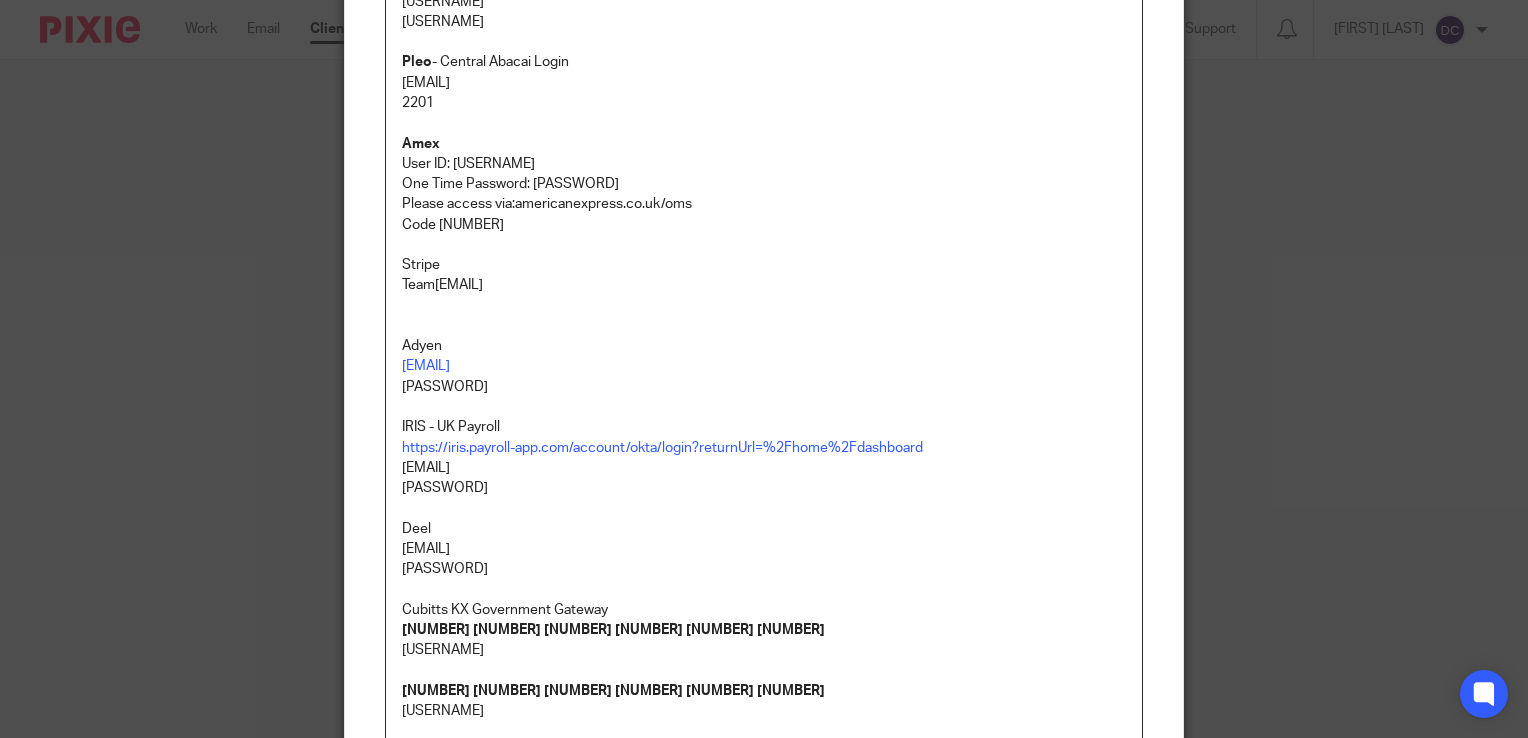 click on "huZ%Ka#Px29X9m8 Deel" at bounding box center (764, 508) 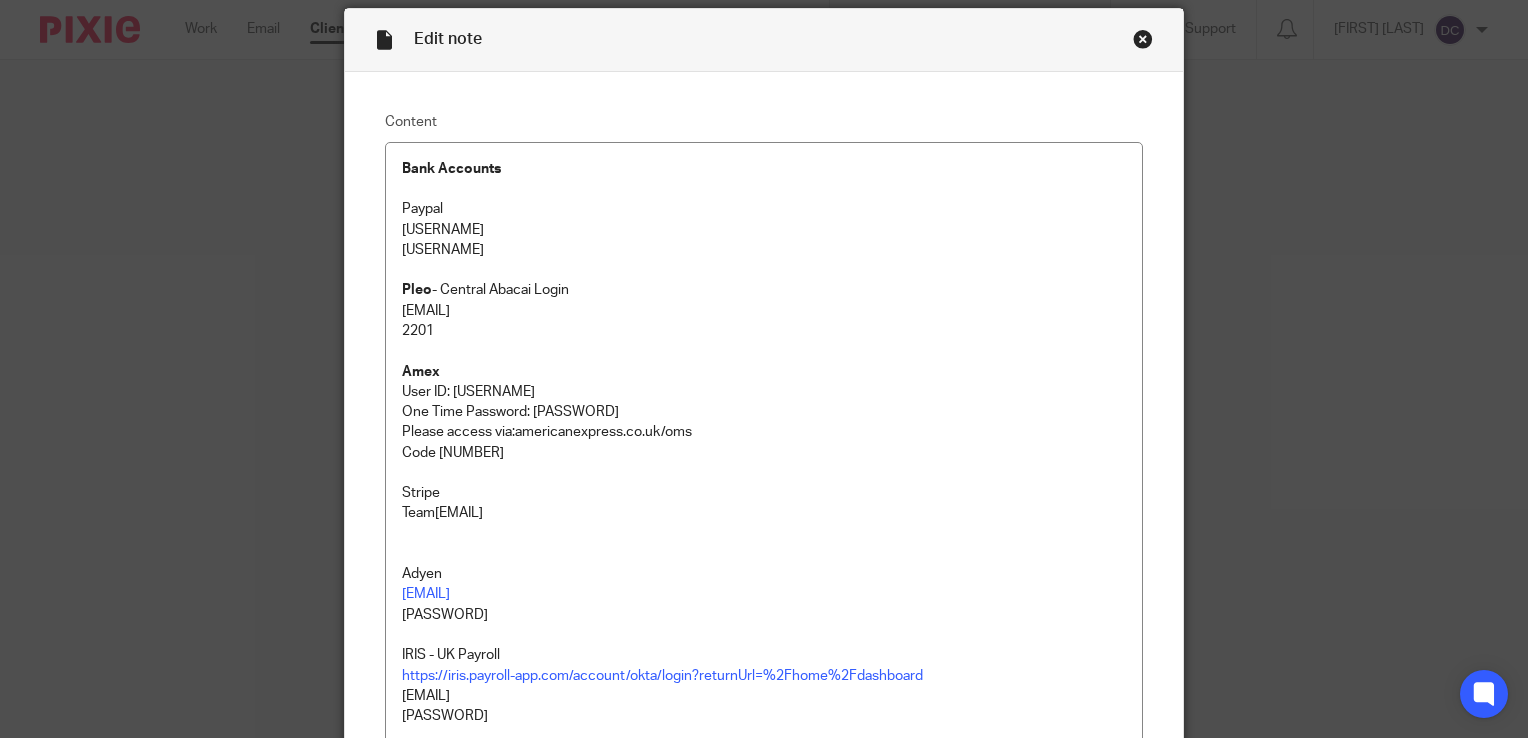 scroll, scrollTop: 0, scrollLeft: 0, axis: both 